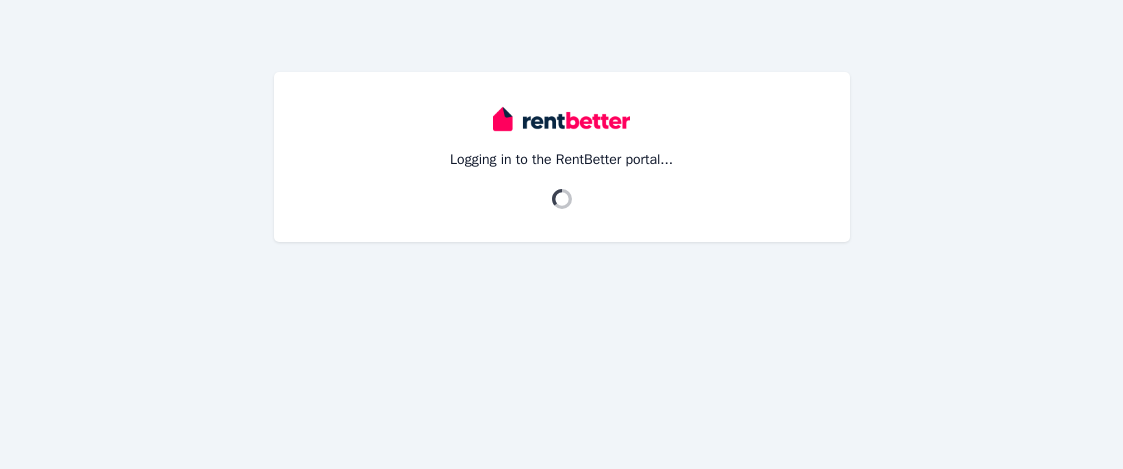 scroll, scrollTop: 0, scrollLeft: 0, axis: both 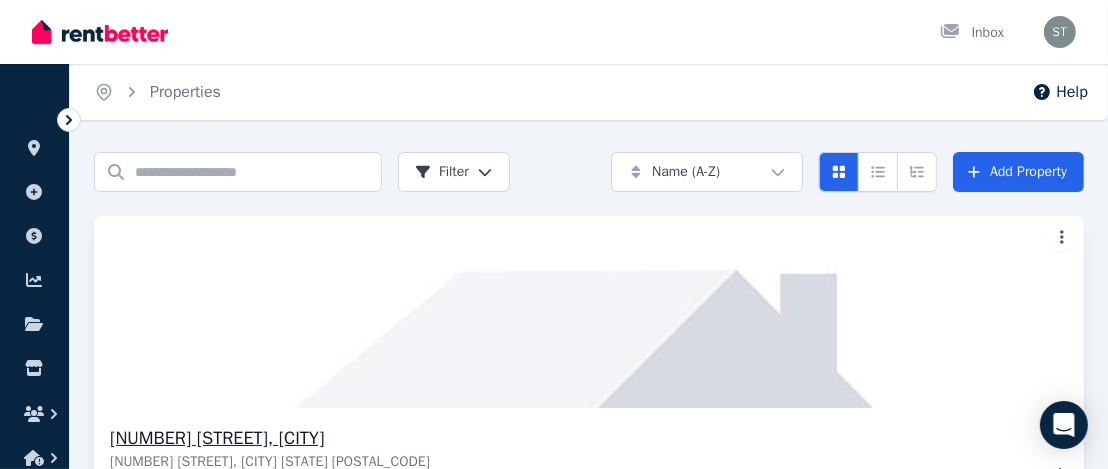 click on "[NUMBER] [STREET], [CITY]" at bounding box center (575, 438) 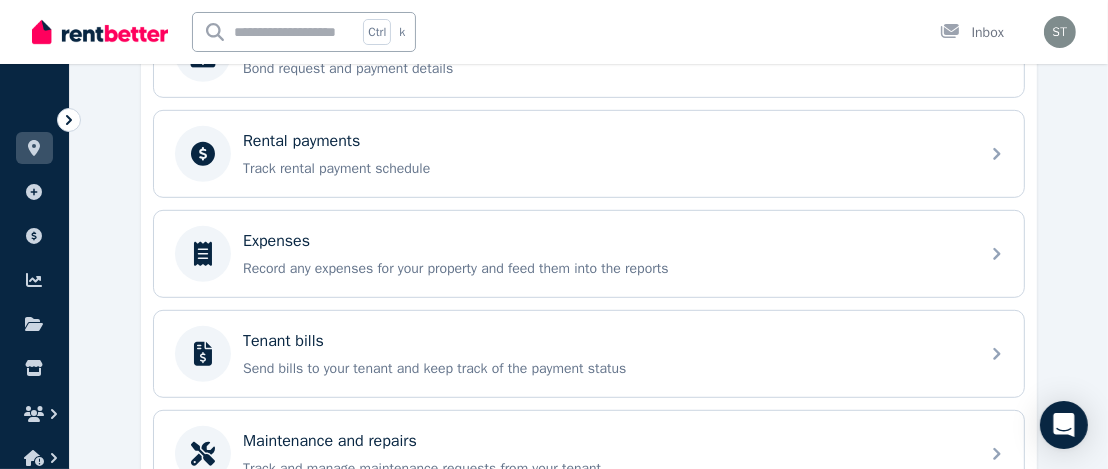 scroll, scrollTop: 808, scrollLeft: 0, axis: vertical 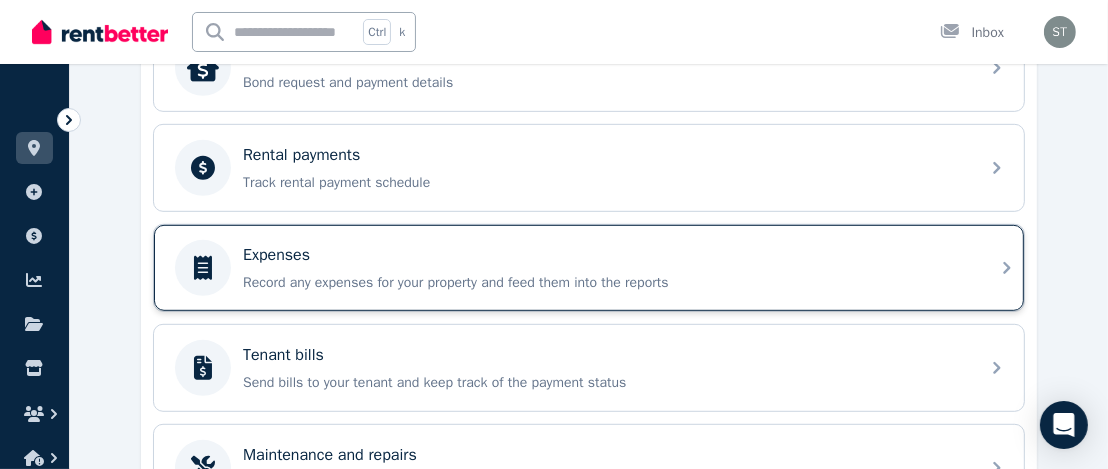 click on "Record any expenses for your property and feed them into the reports" at bounding box center [605, 283] 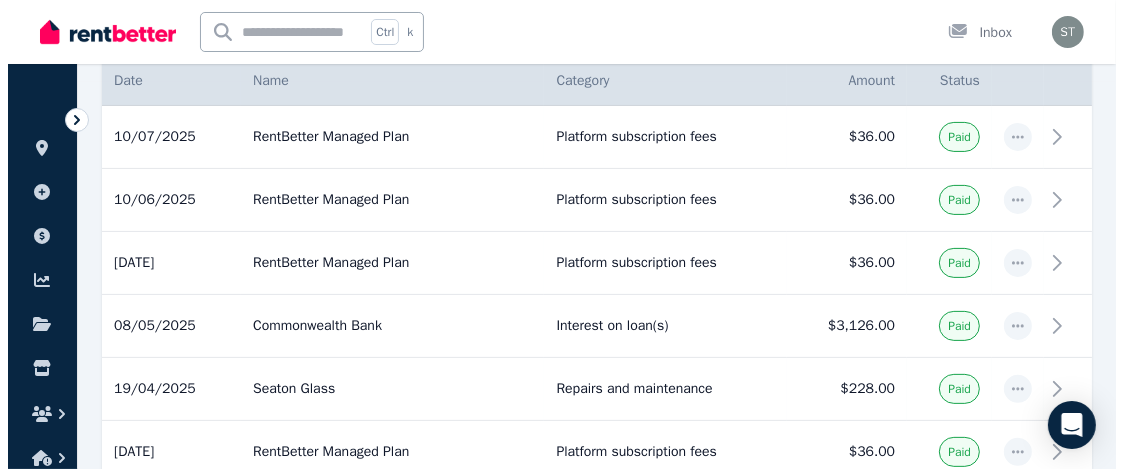 scroll, scrollTop: 397, scrollLeft: 0, axis: vertical 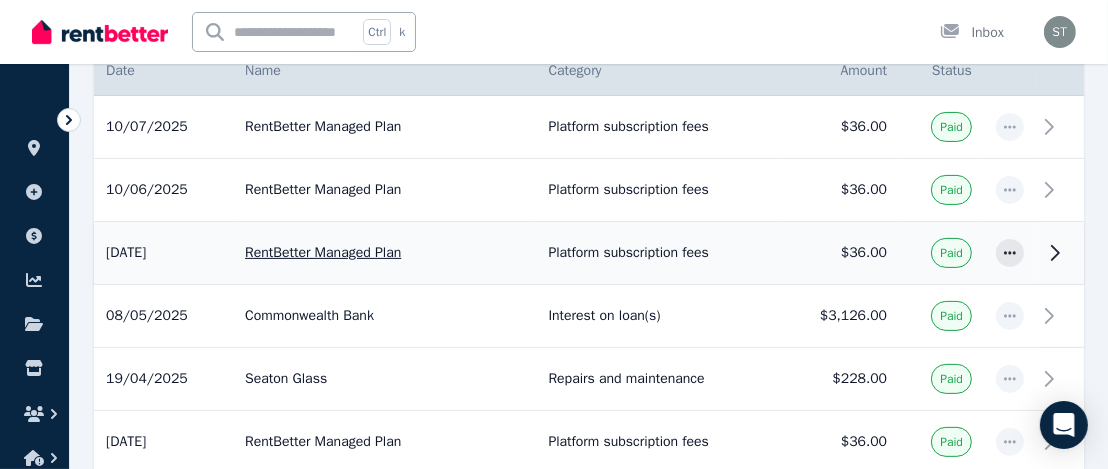 click 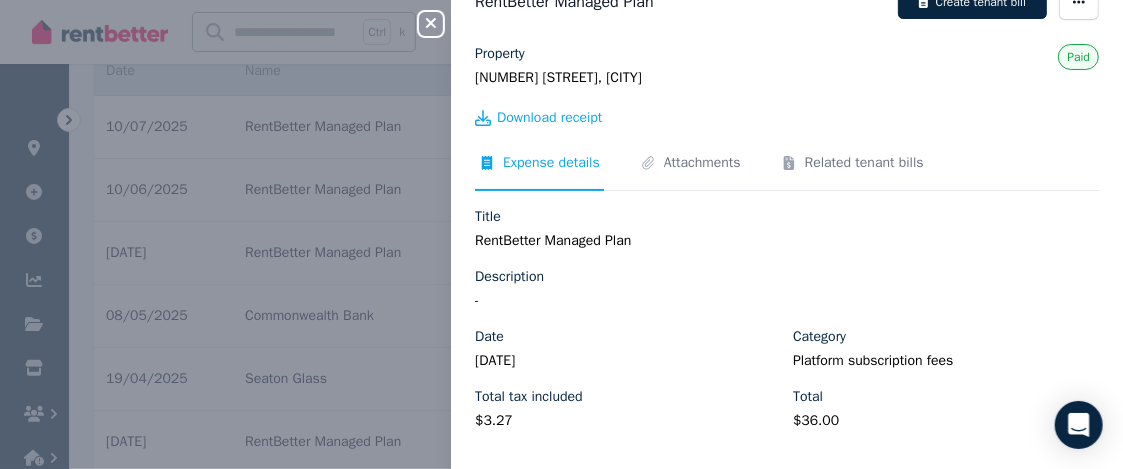 scroll, scrollTop: 0, scrollLeft: 0, axis: both 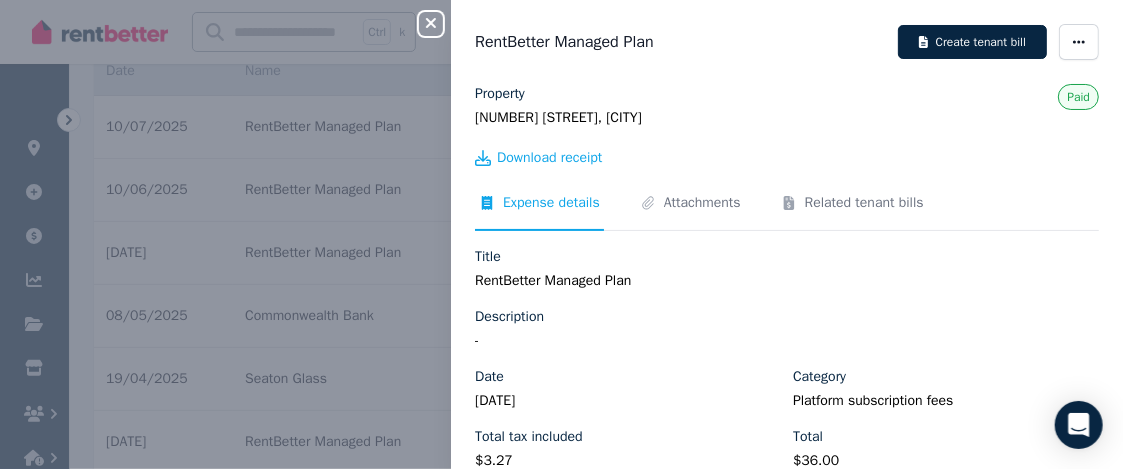 click 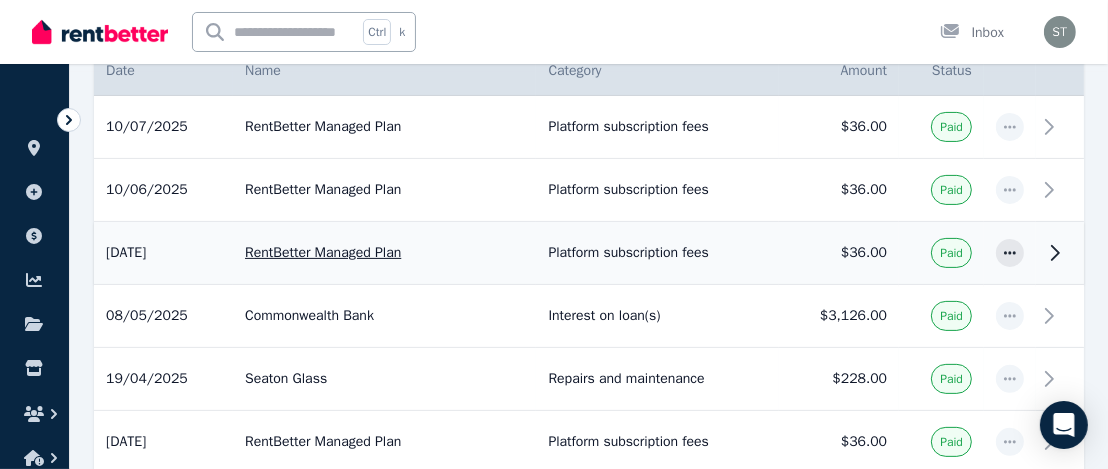 click on "$36.00" at bounding box center [839, 253] 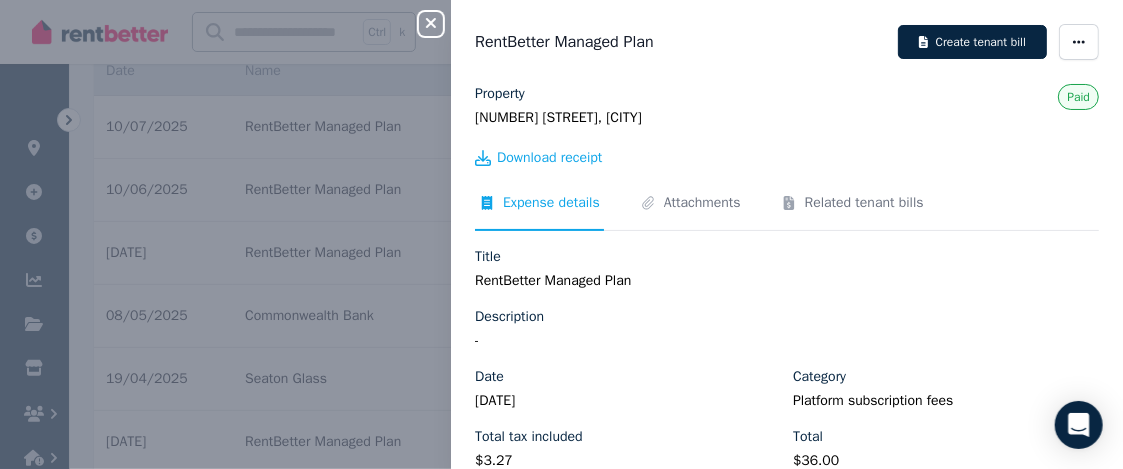 click 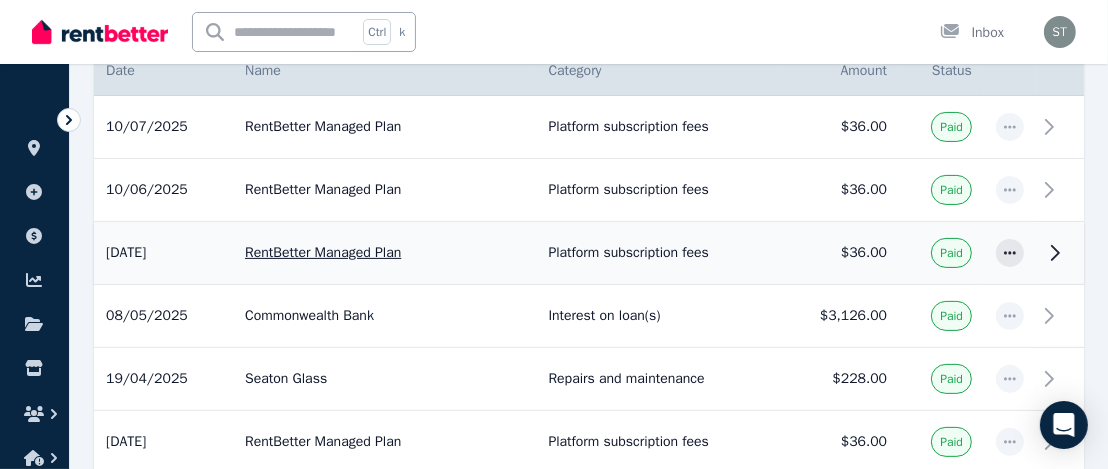 click on "RentBetter Managed Plan" at bounding box center [384, 253] 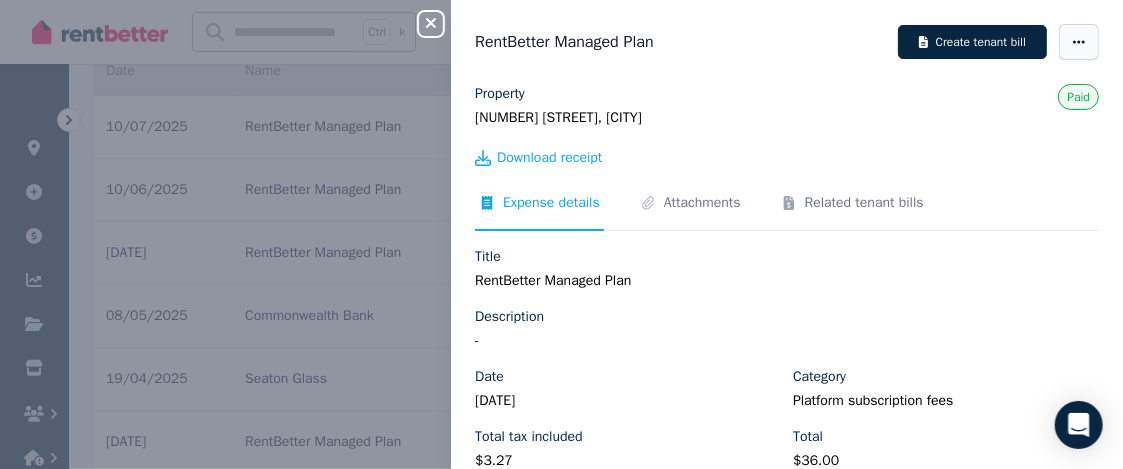 click at bounding box center [1079, 42] 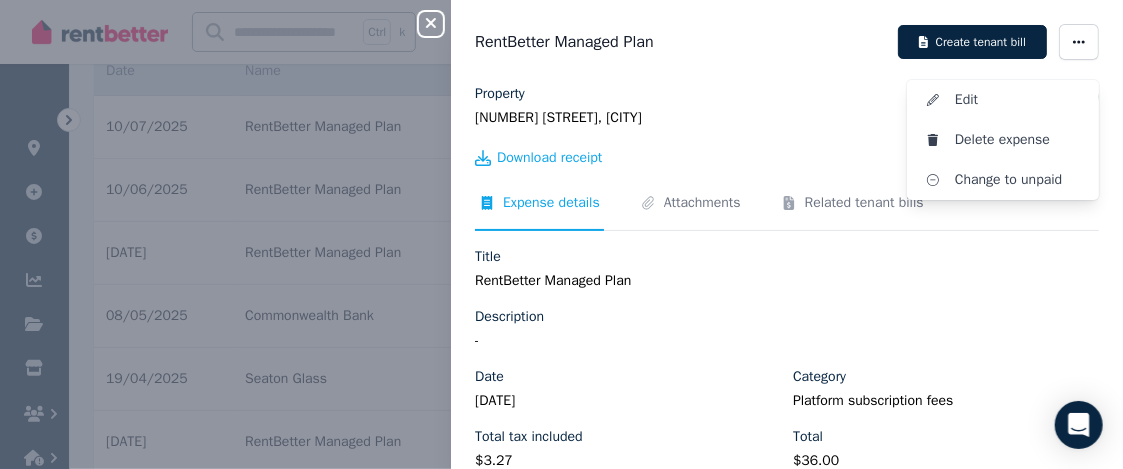 click on "Download receipt" at bounding box center [787, 160] 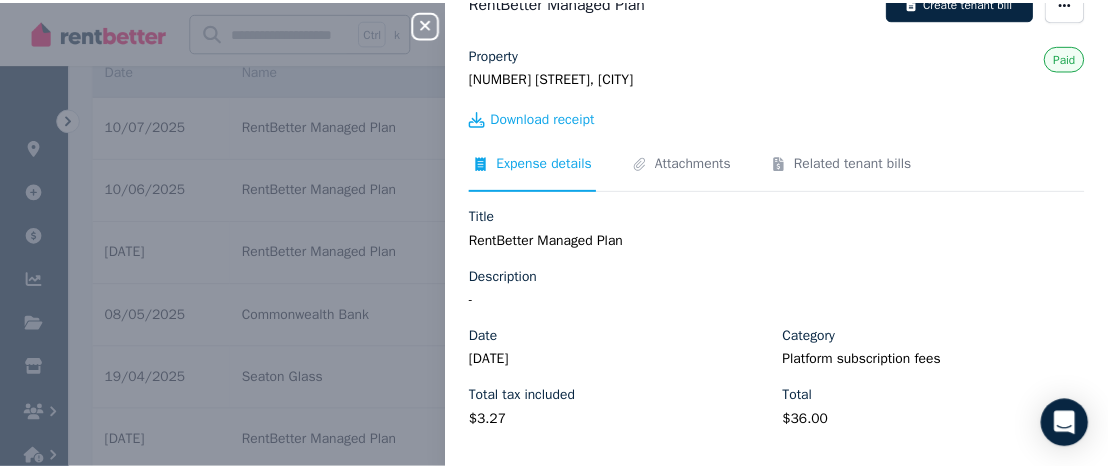 scroll, scrollTop: 0, scrollLeft: 0, axis: both 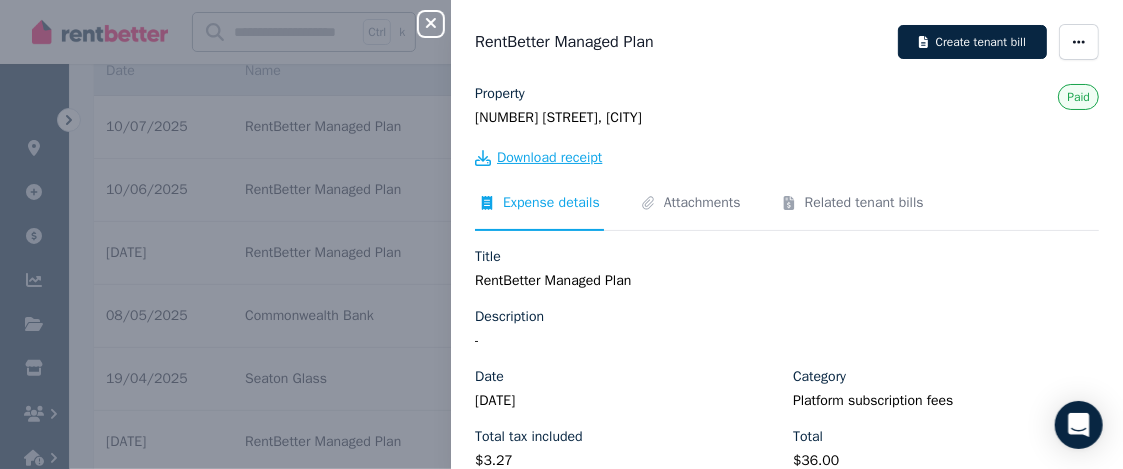 click on "Download receipt" at bounding box center [549, 158] 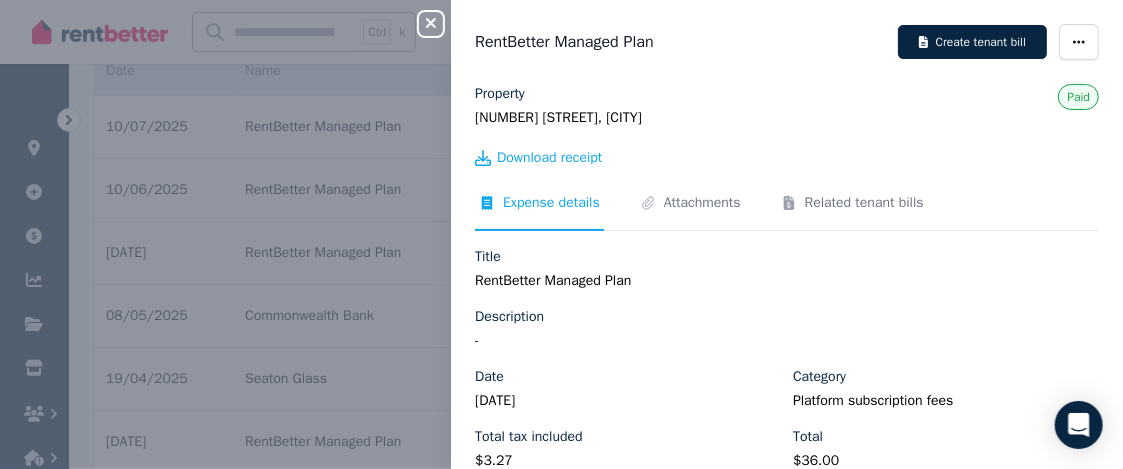 click 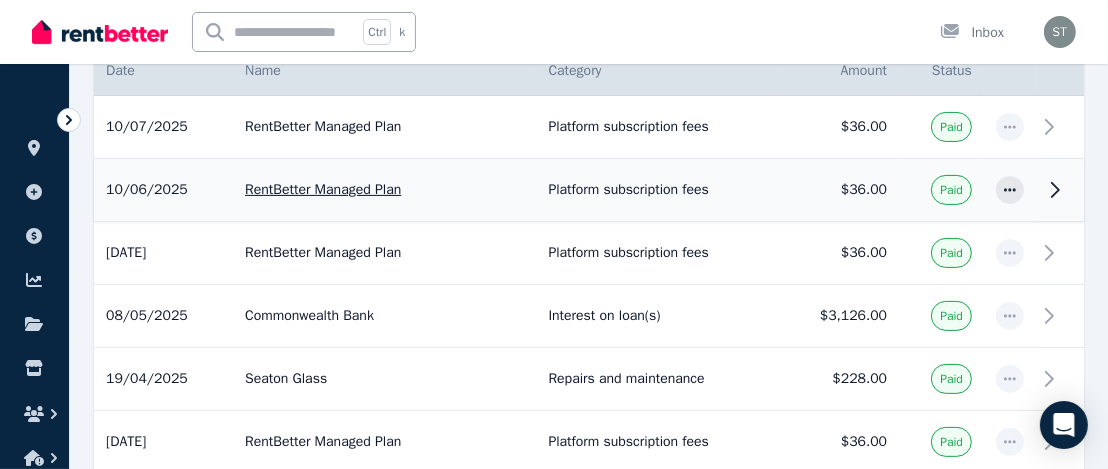 click on "RentBetter Managed Plan" at bounding box center [384, 190] 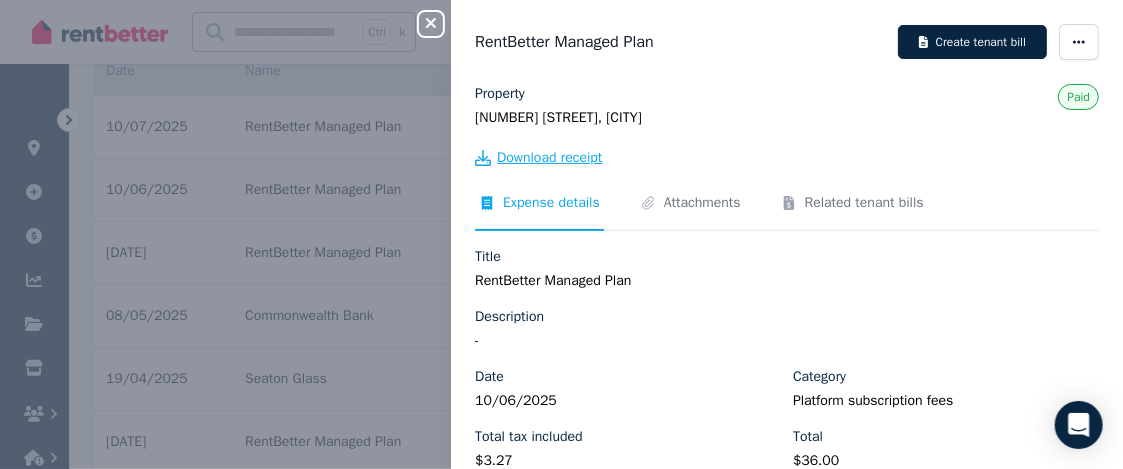 click on "Download receipt" at bounding box center (549, 158) 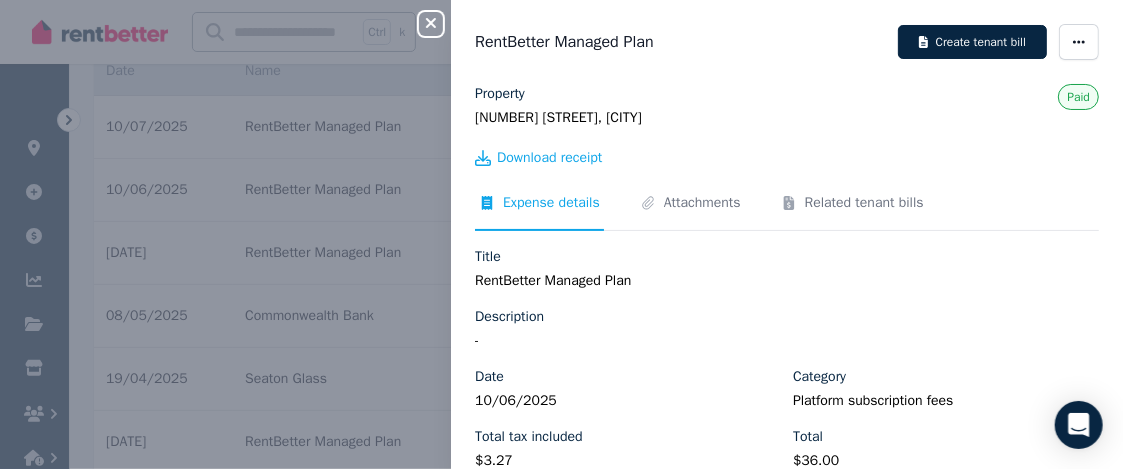 click 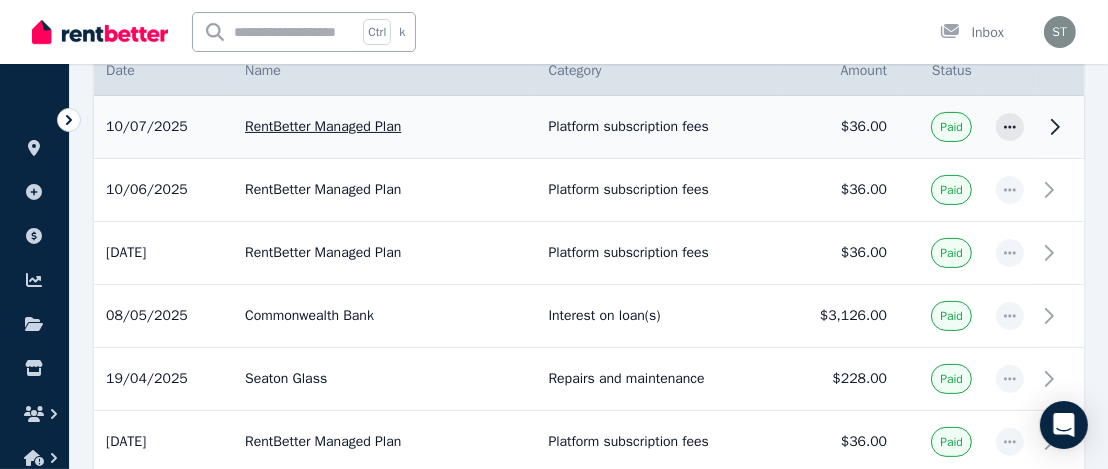 click on "RentBetter Managed Plan" at bounding box center (384, 127) 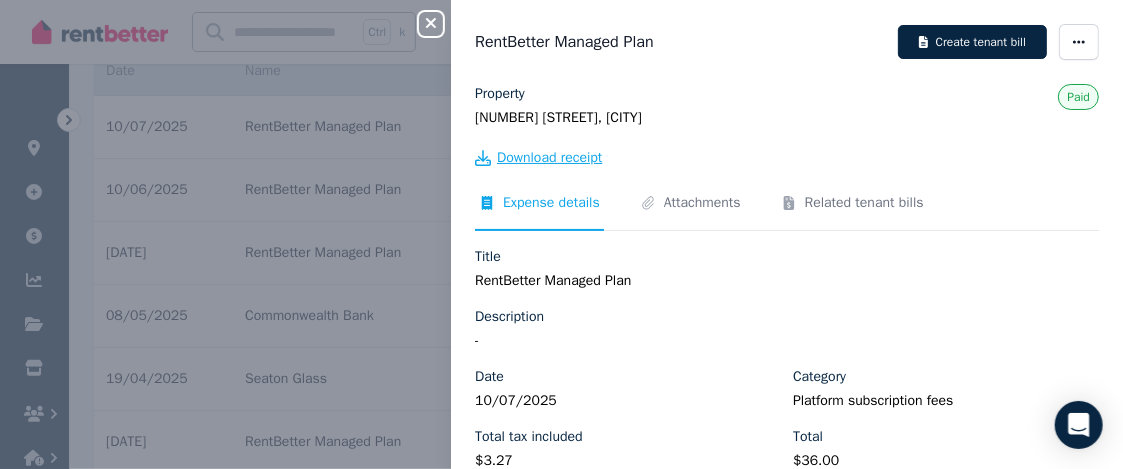 click on "Download receipt" at bounding box center [549, 158] 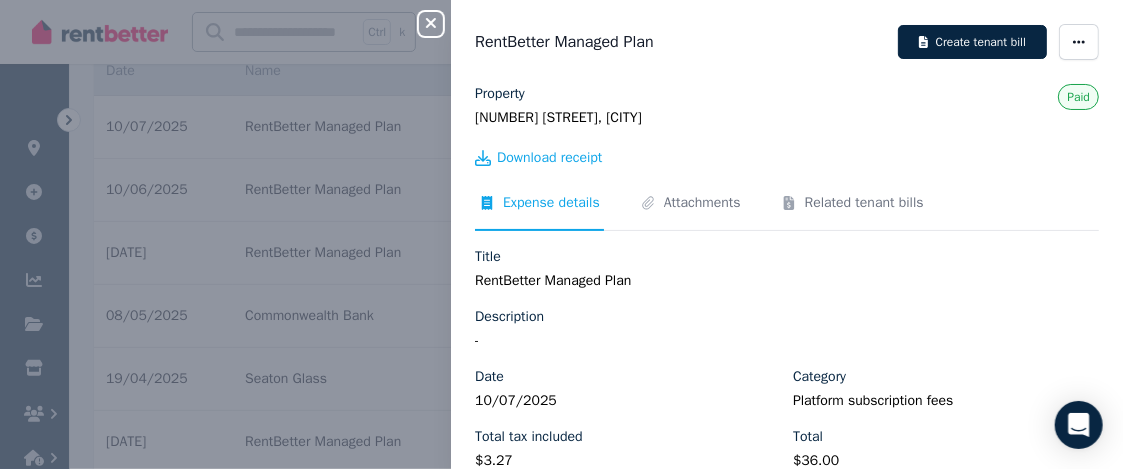 click 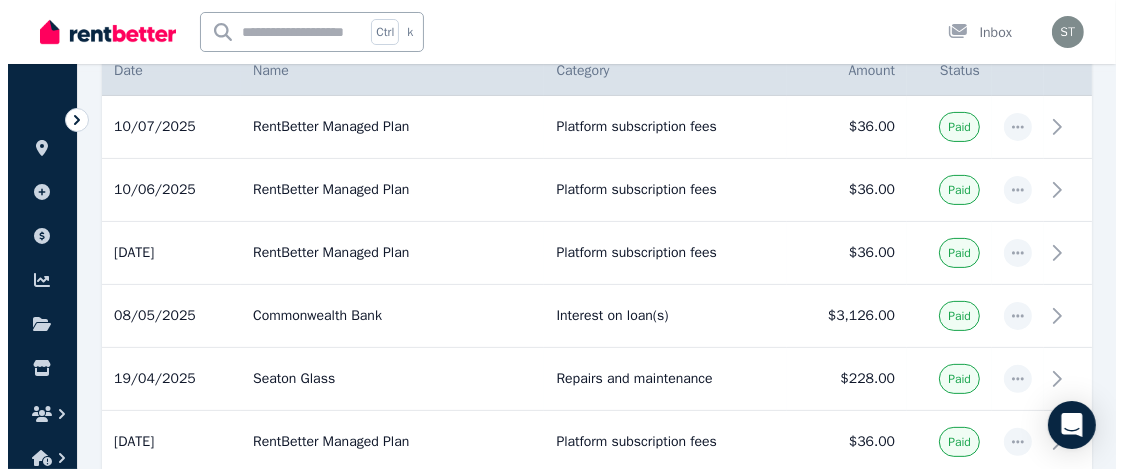 scroll, scrollTop: 0, scrollLeft: 0, axis: both 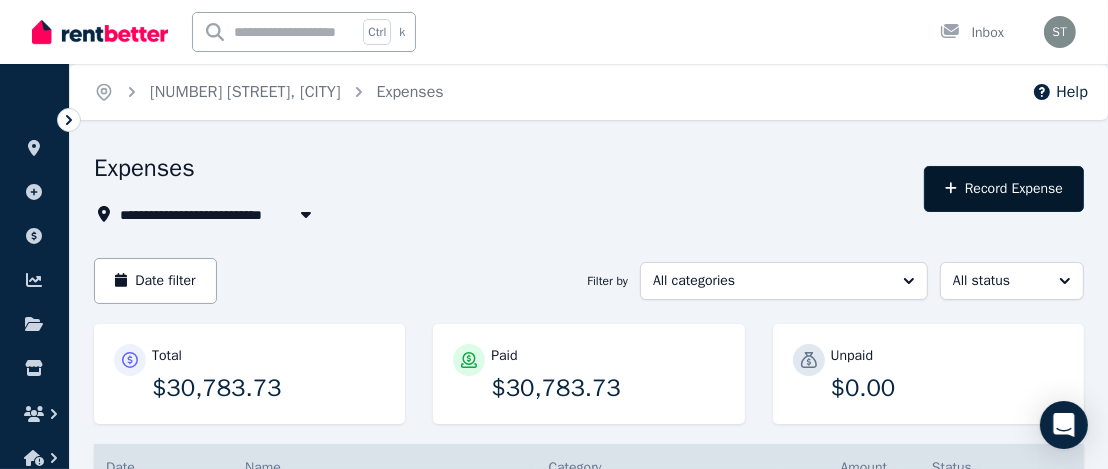 click 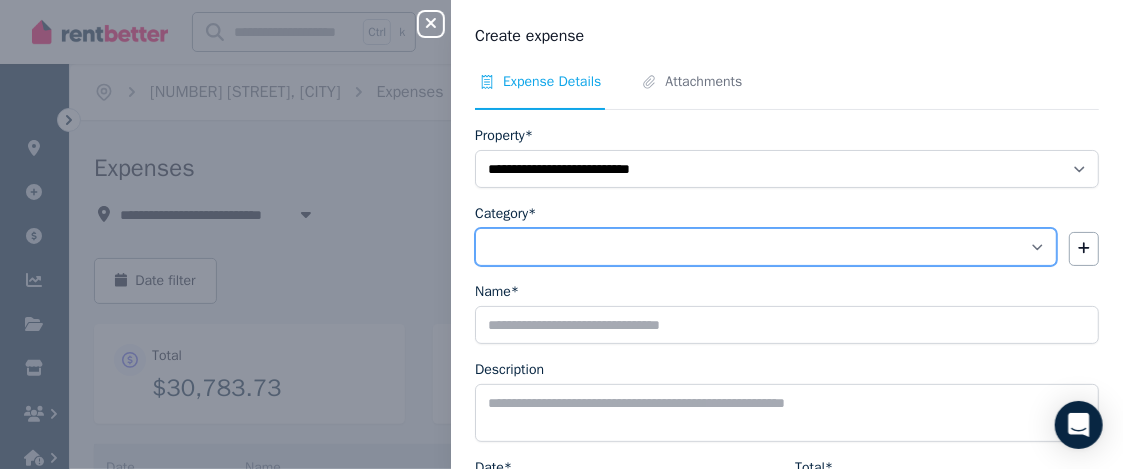 click on "**********" at bounding box center (766, 247) 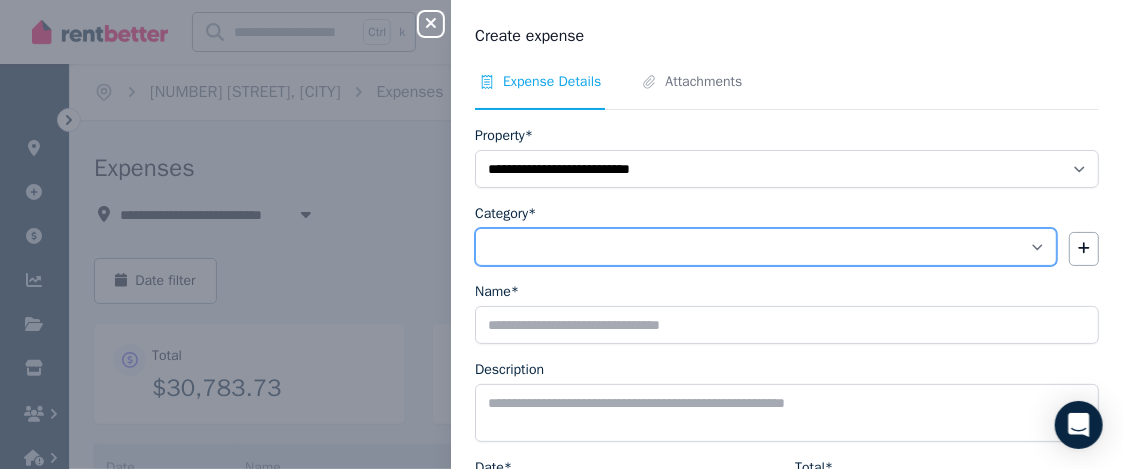 select on "**********" 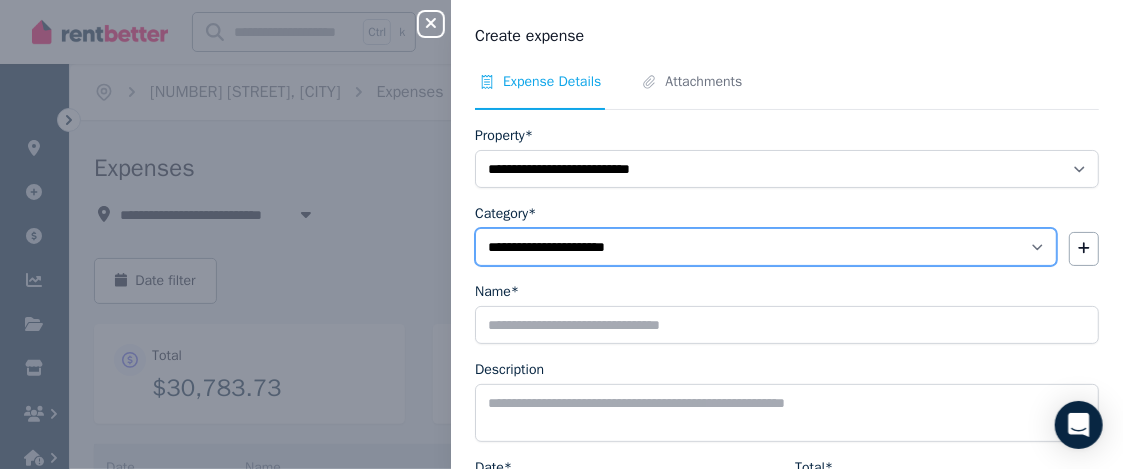 click on "**********" at bounding box center (766, 247) 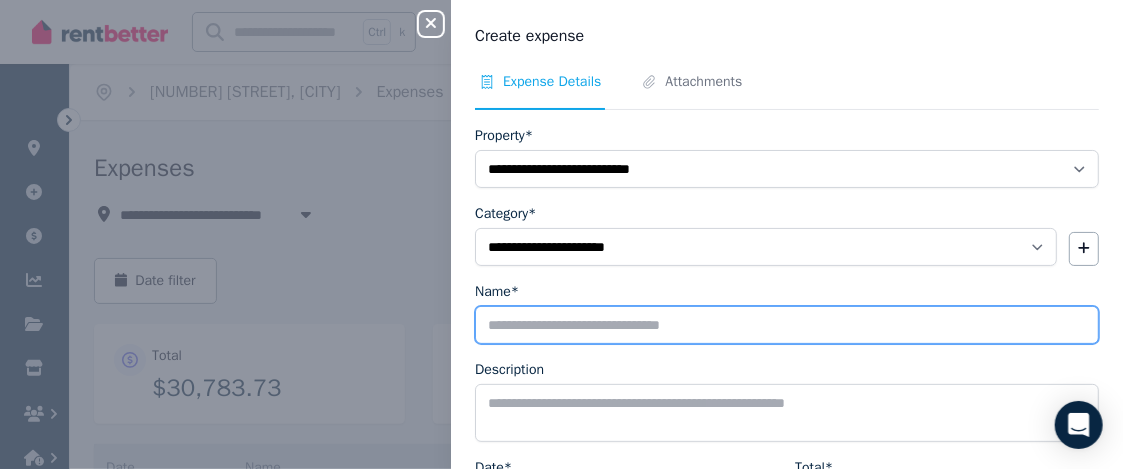 click on "Name*" at bounding box center [787, 325] 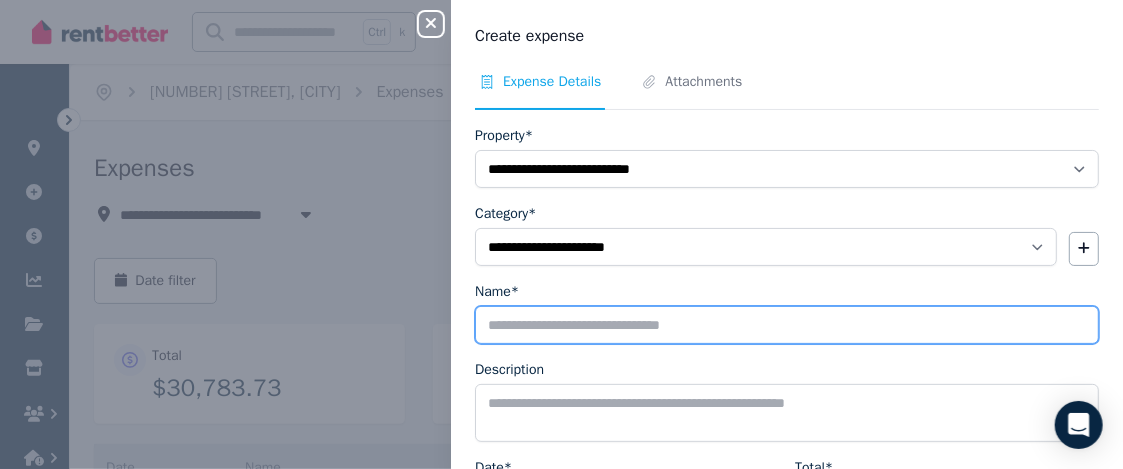 type on "**********" 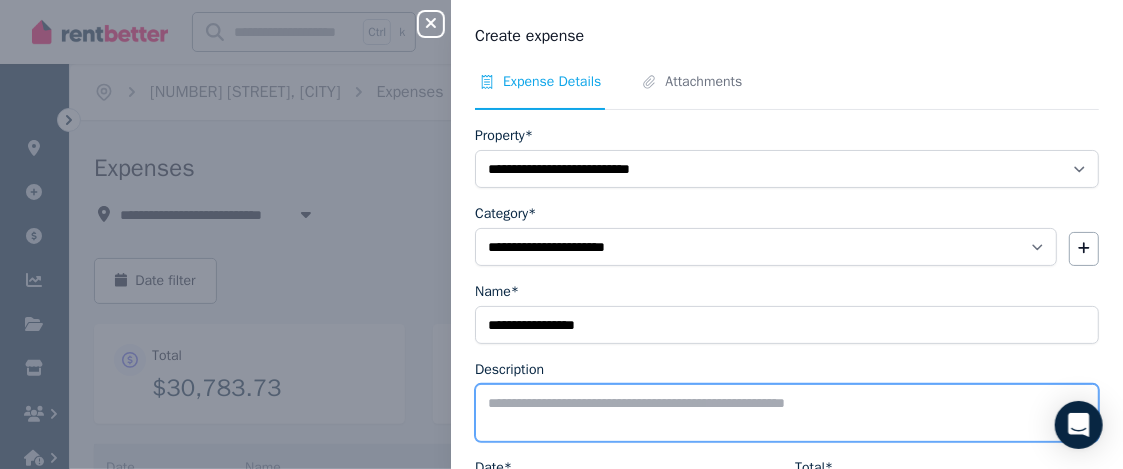 click on "Description" at bounding box center [787, 413] 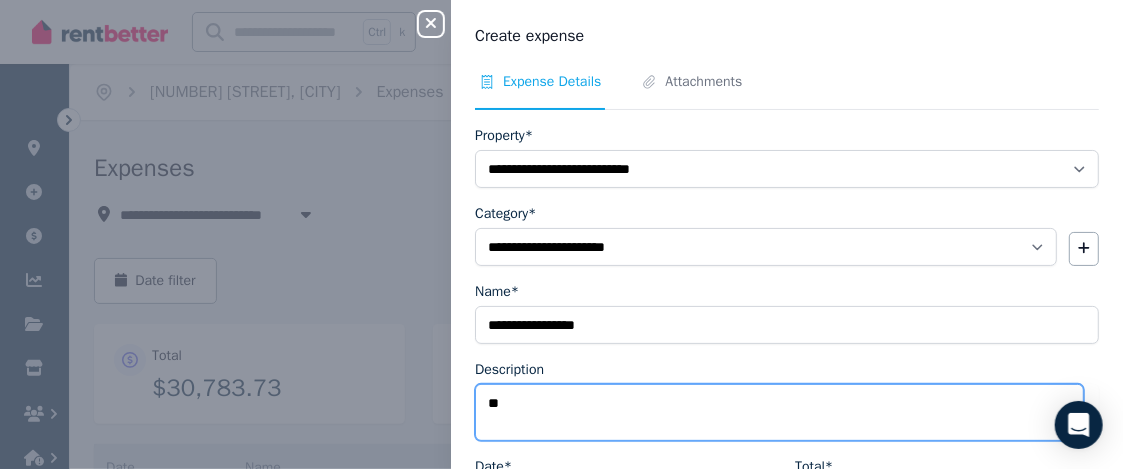 type on "*" 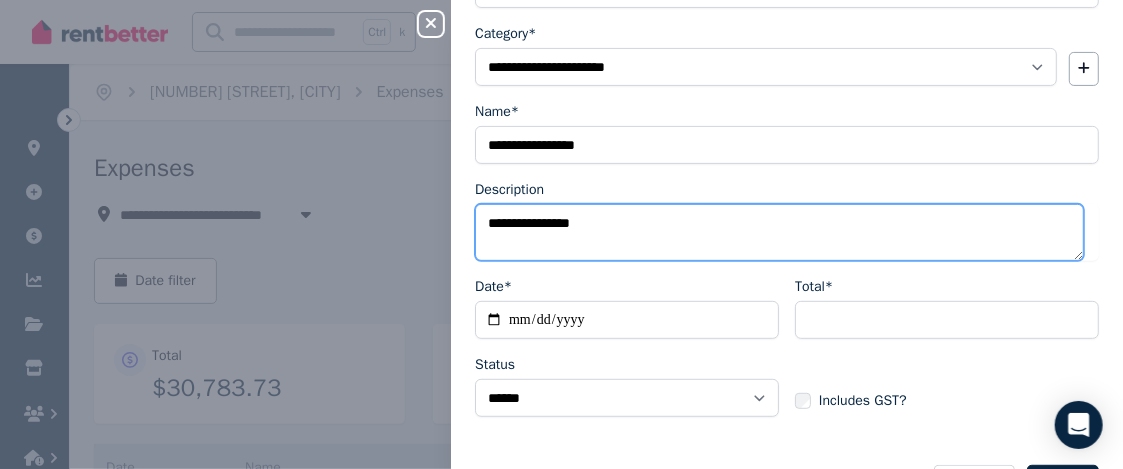 scroll, scrollTop: 192, scrollLeft: 0, axis: vertical 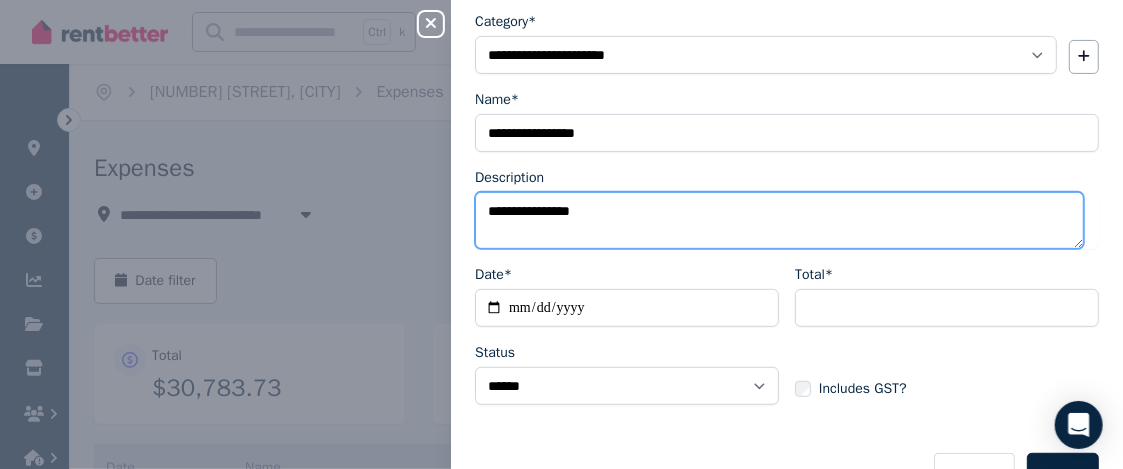 type on "**********" 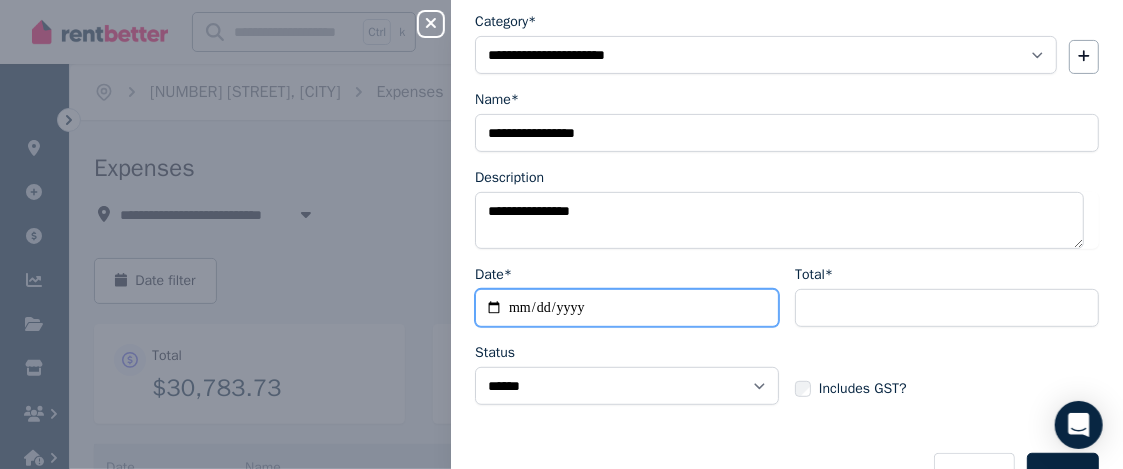 click on "Date*" at bounding box center (627, 308) 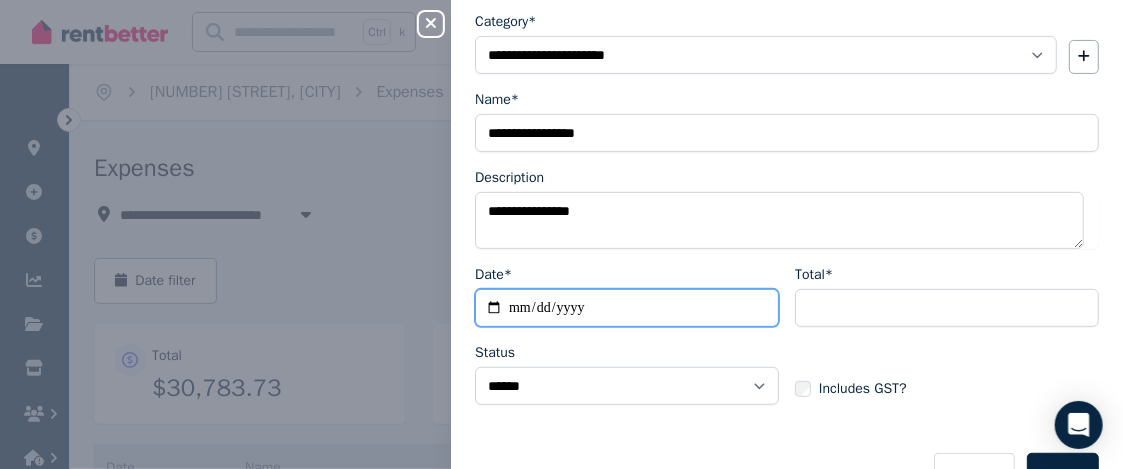 type on "**********" 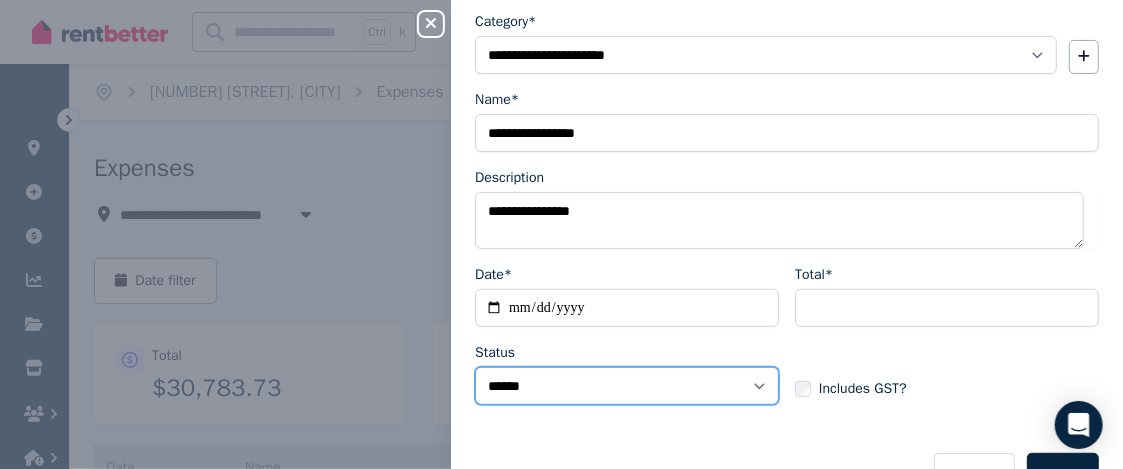 click on "****** ****" at bounding box center (627, 386) 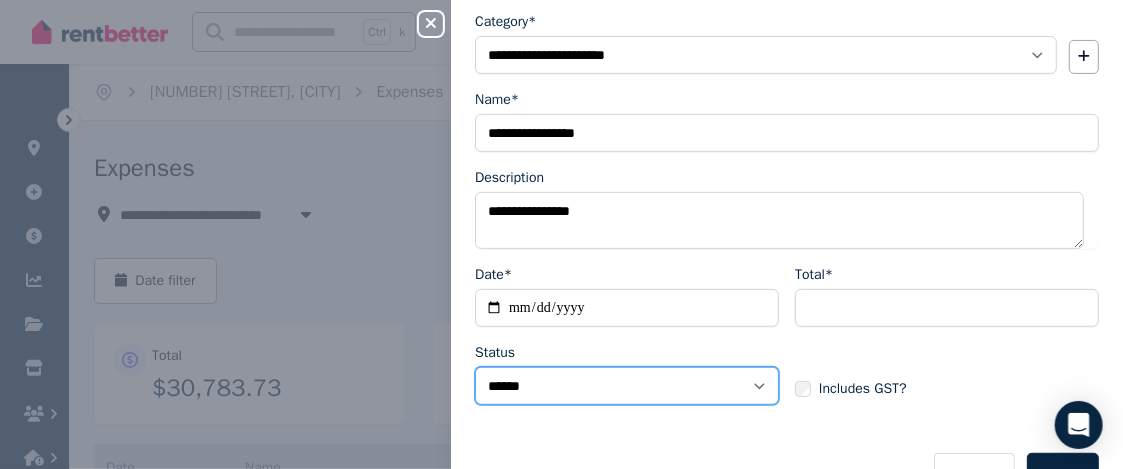 select on "**********" 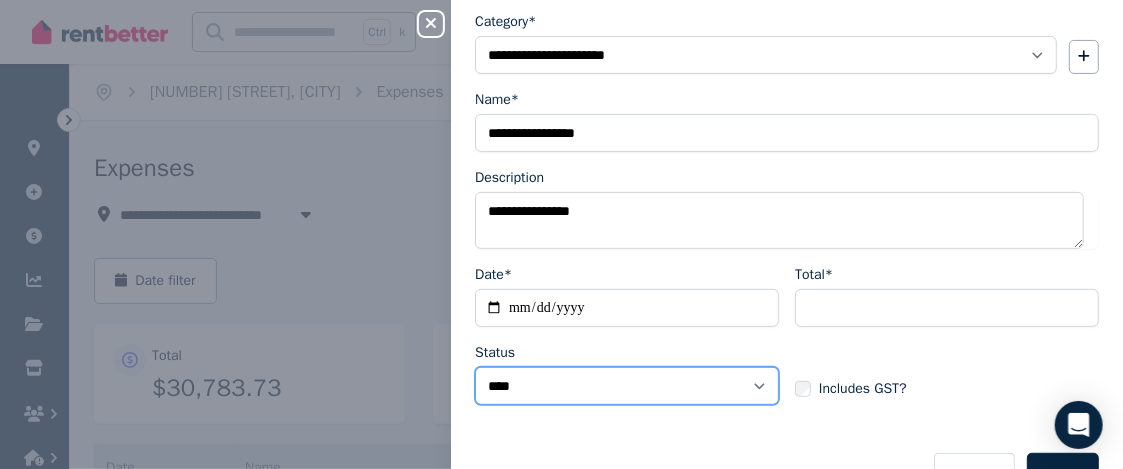 click on "****** ****" at bounding box center (627, 386) 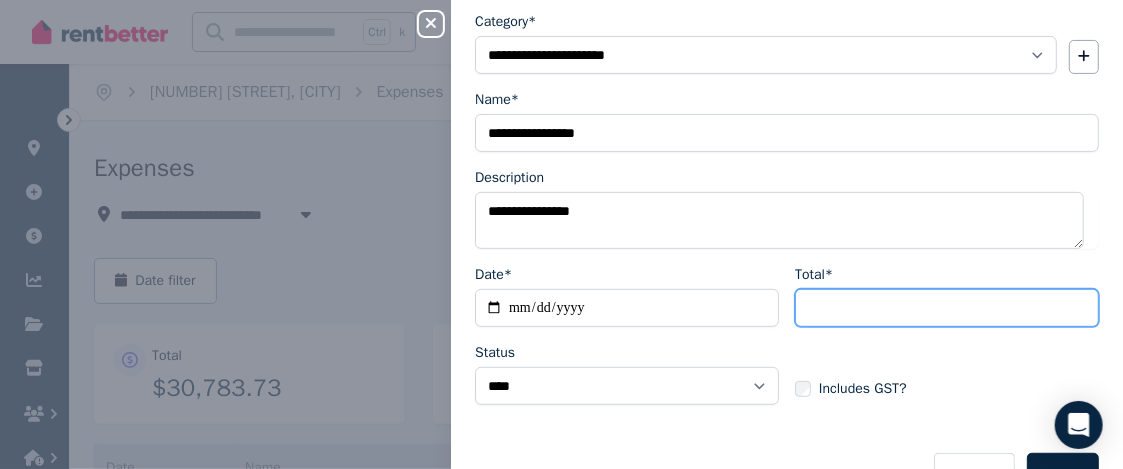 click on "Total*" at bounding box center [947, 308] 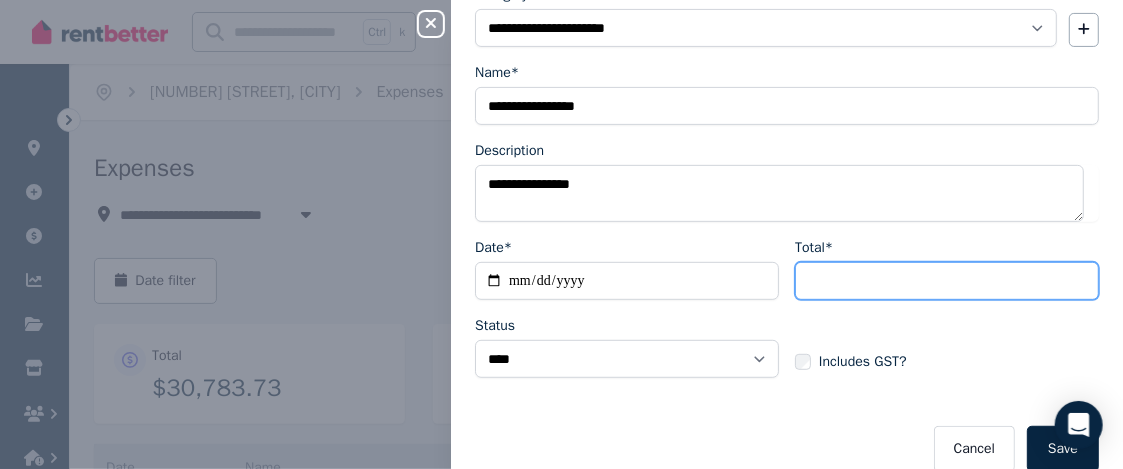 scroll, scrollTop: 240, scrollLeft: 0, axis: vertical 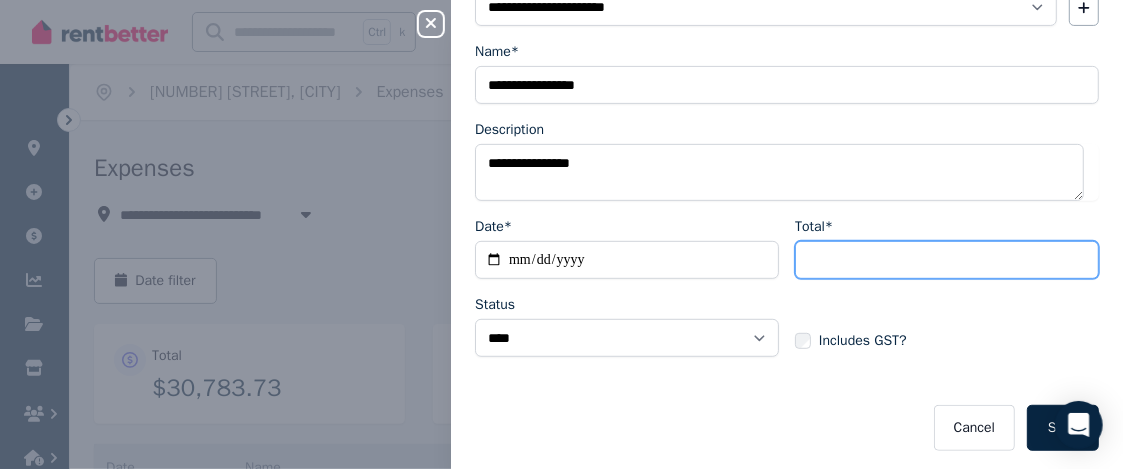 type on "***" 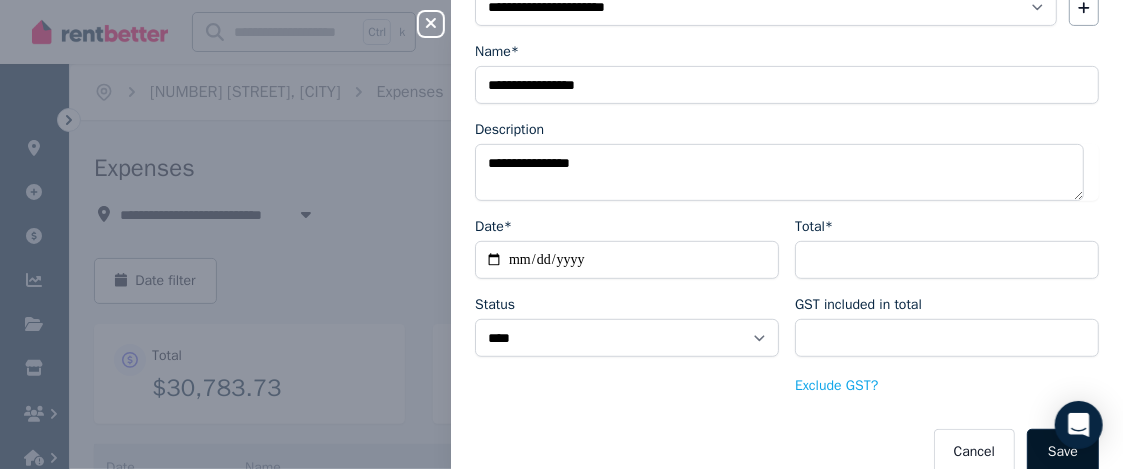 click on "Save" at bounding box center (1063, 452) 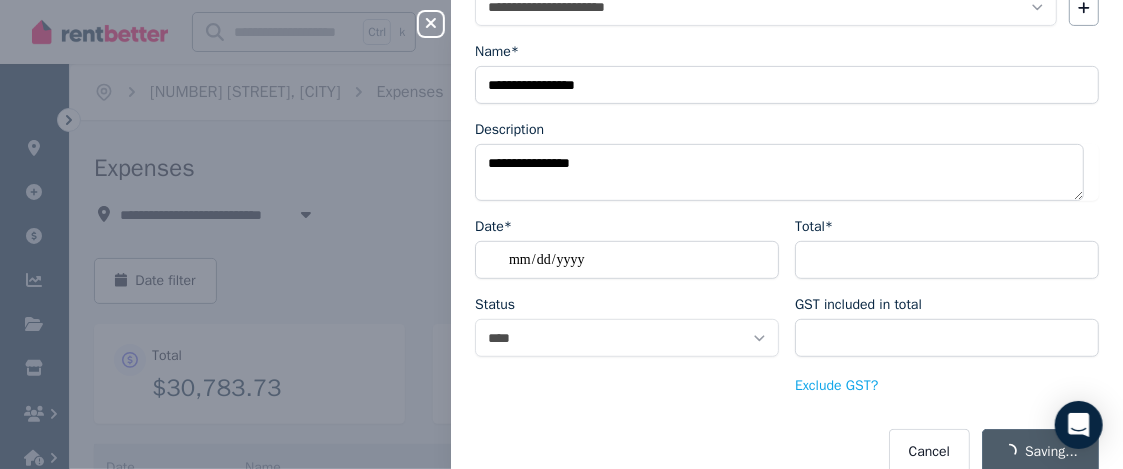 select on "**********" 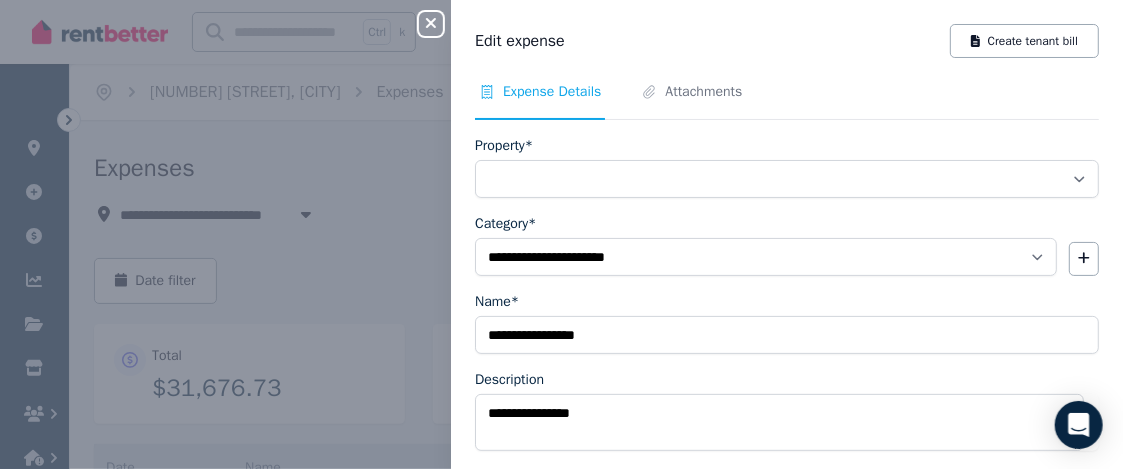 select on "**********" 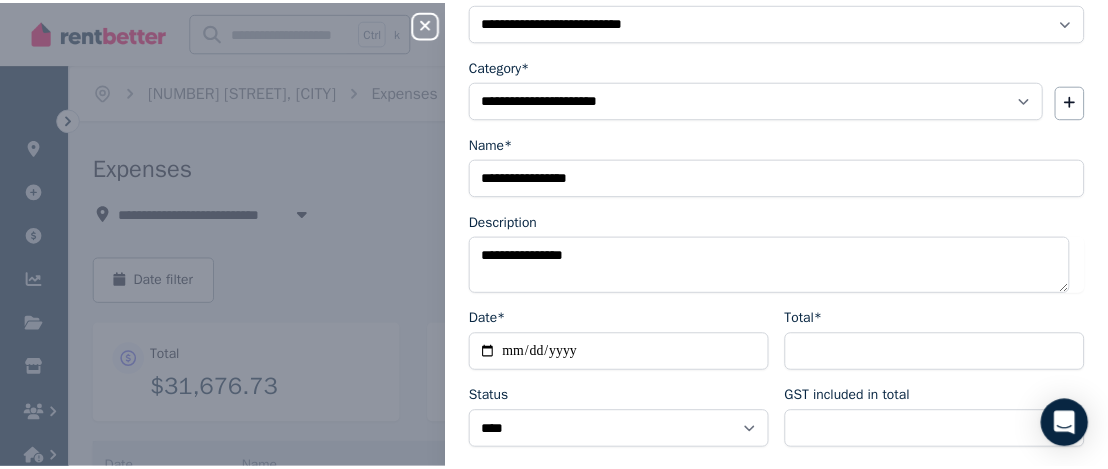scroll, scrollTop: 273, scrollLeft: 0, axis: vertical 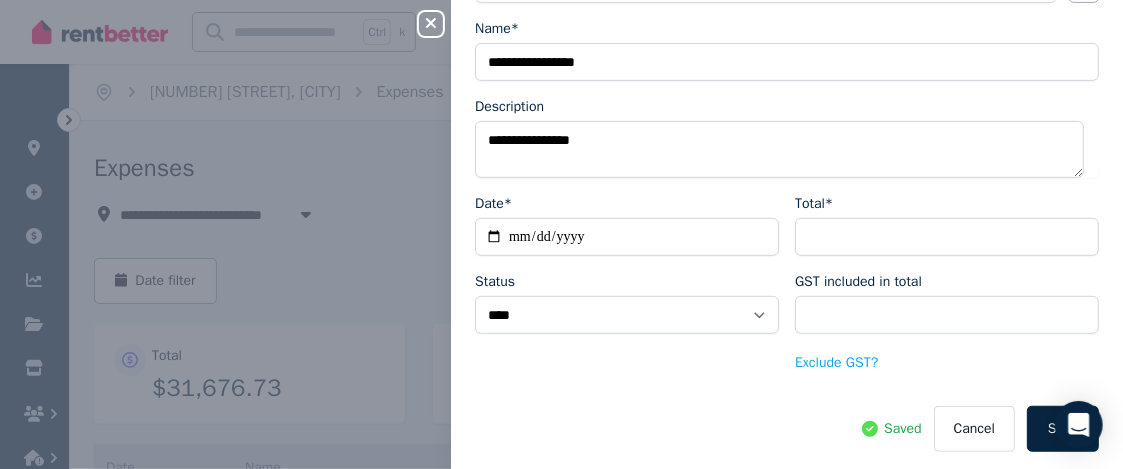 click 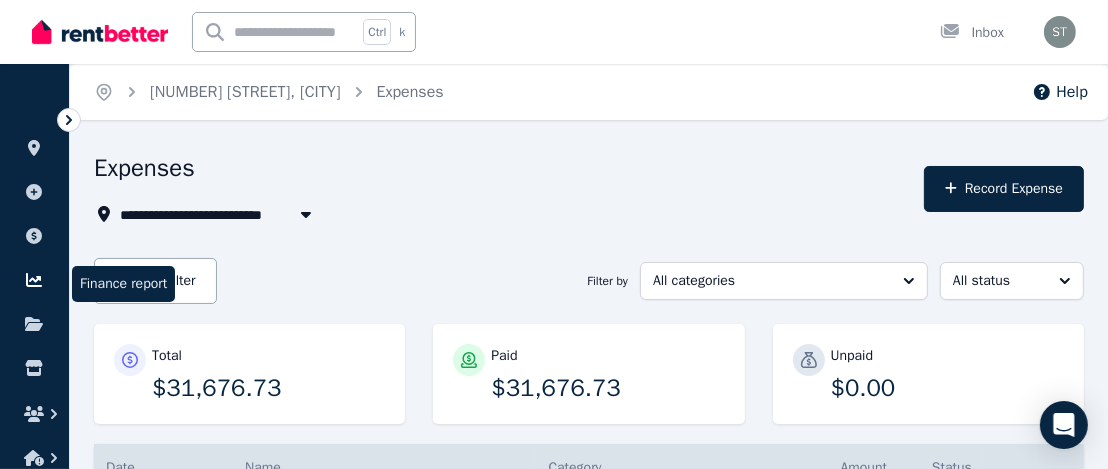click 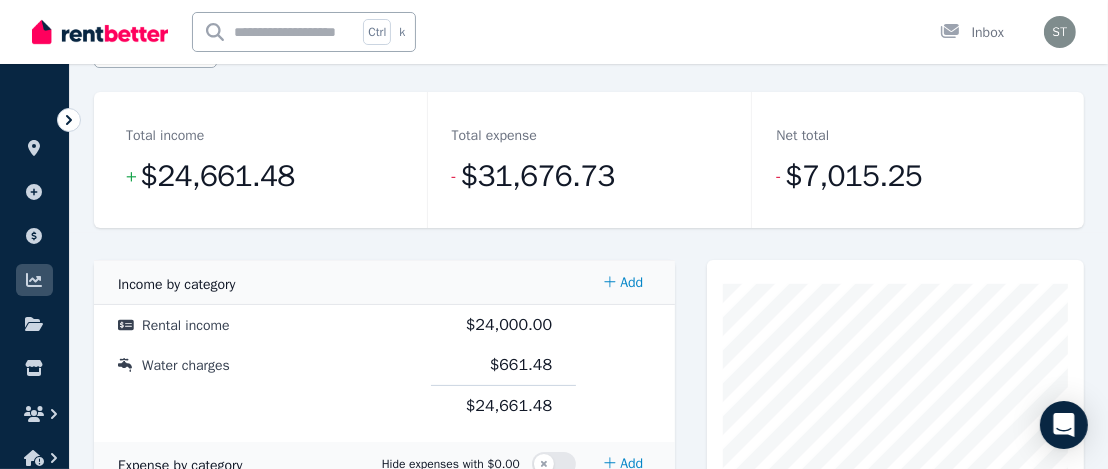 scroll, scrollTop: 0, scrollLeft: 0, axis: both 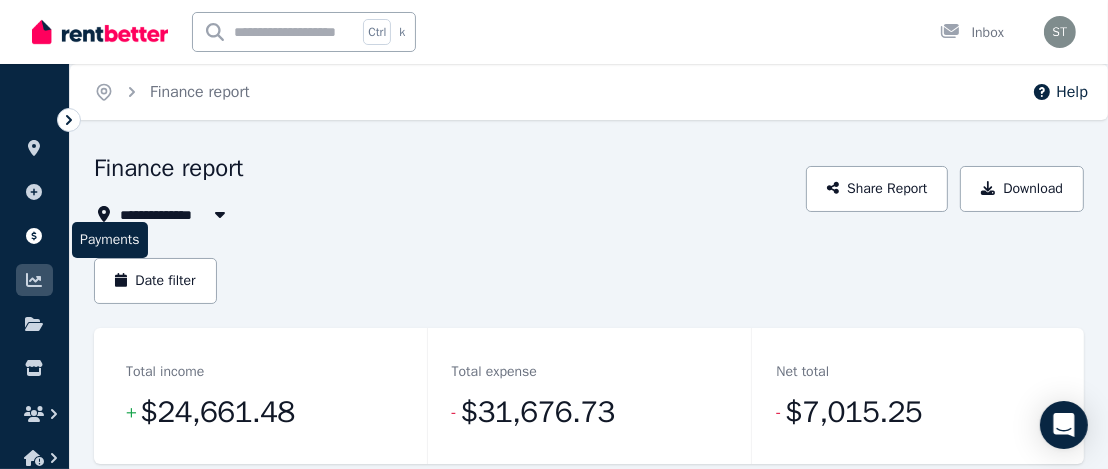 click 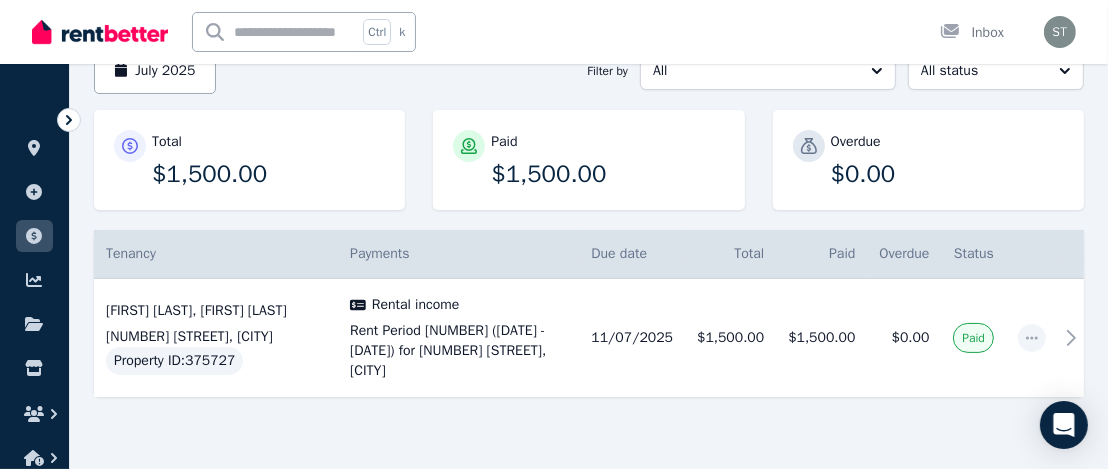 scroll, scrollTop: 197, scrollLeft: 0, axis: vertical 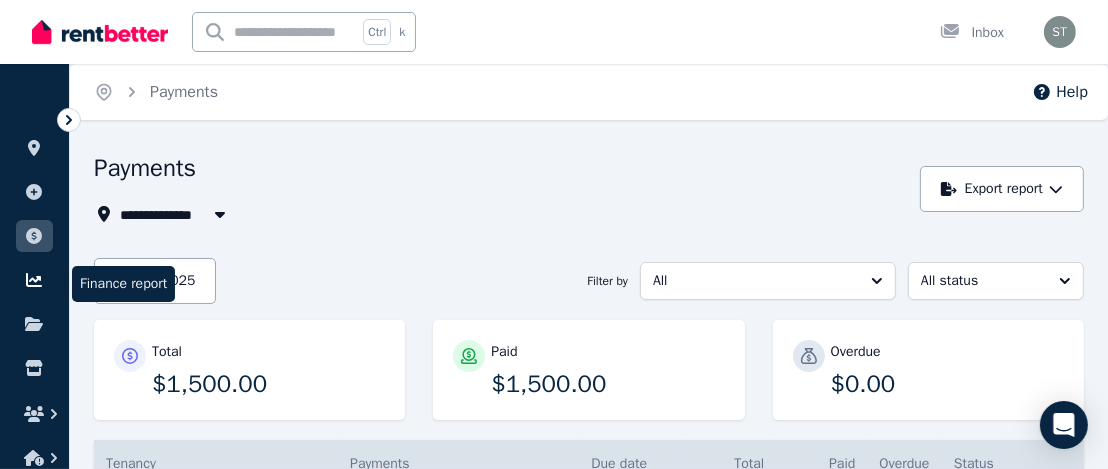 click 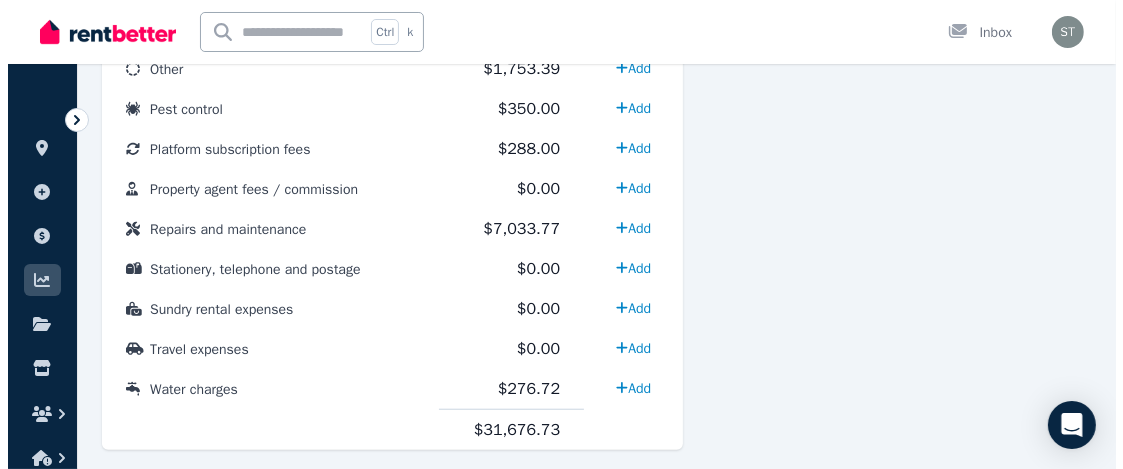 scroll, scrollTop: 1270, scrollLeft: 0, axis: vertical 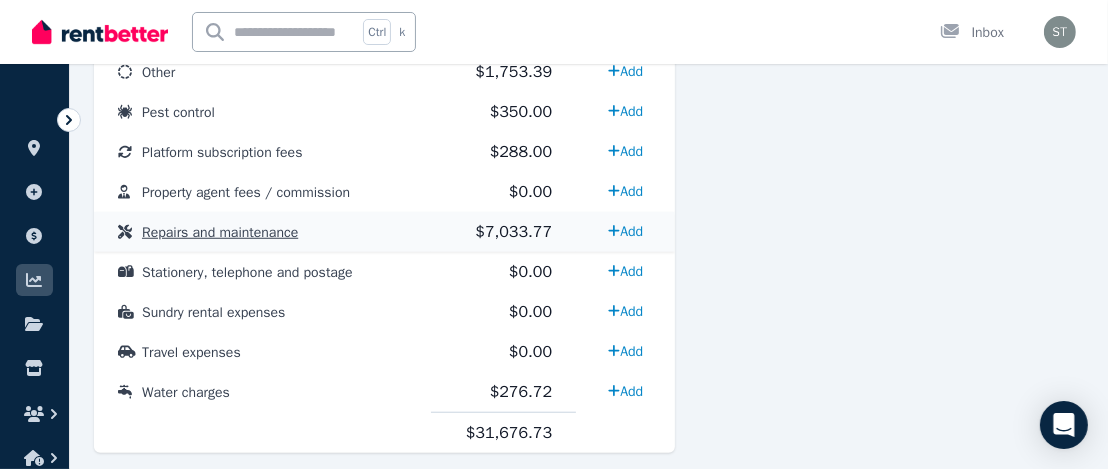 click on "Repairs and maintenance" at bounding box center (220, 232) 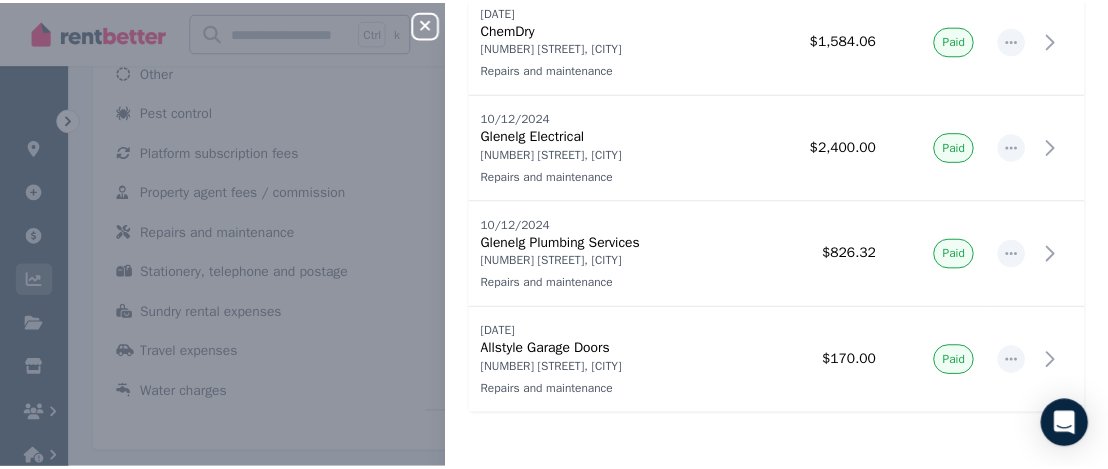 scroll, scrollTop: 0, scrollLeft: 0, axis: both 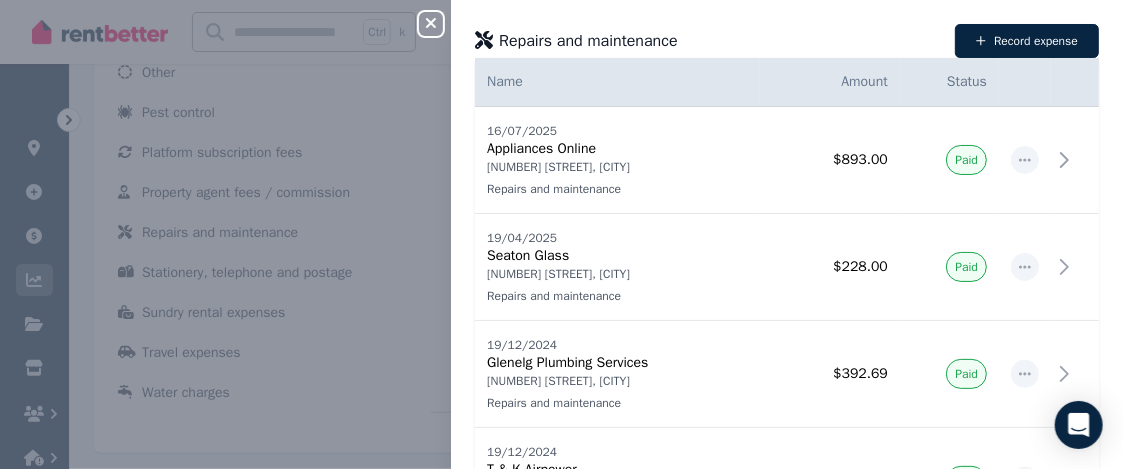 click on "Close panel" at bounding box center [431, 24] 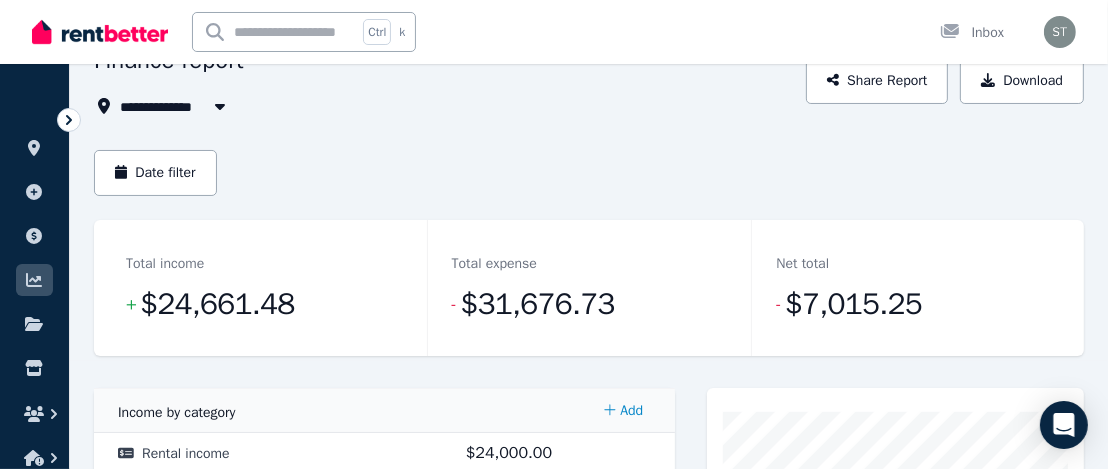 scroll, scrollTop: 118, scrollLeft: 0, axis: vertical 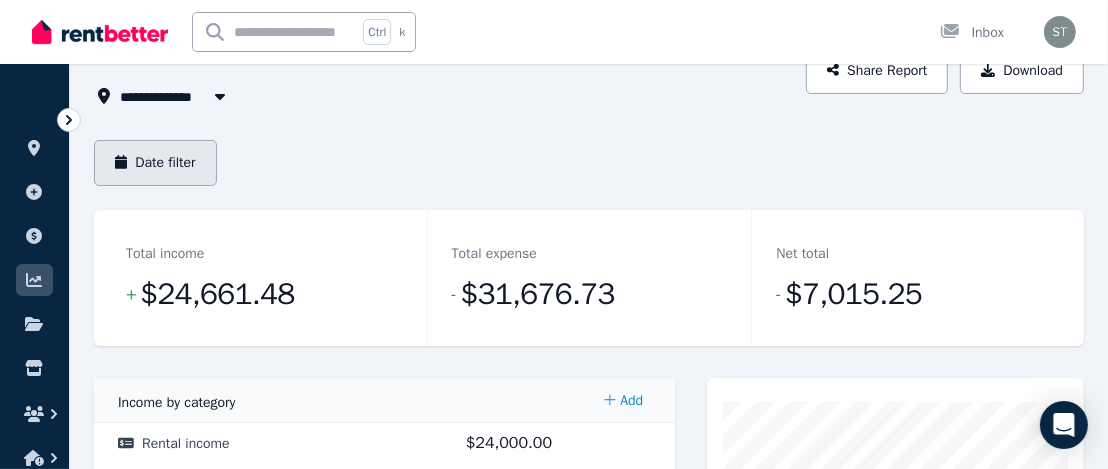 click on "Date filter" at bounding box center [155, 163] 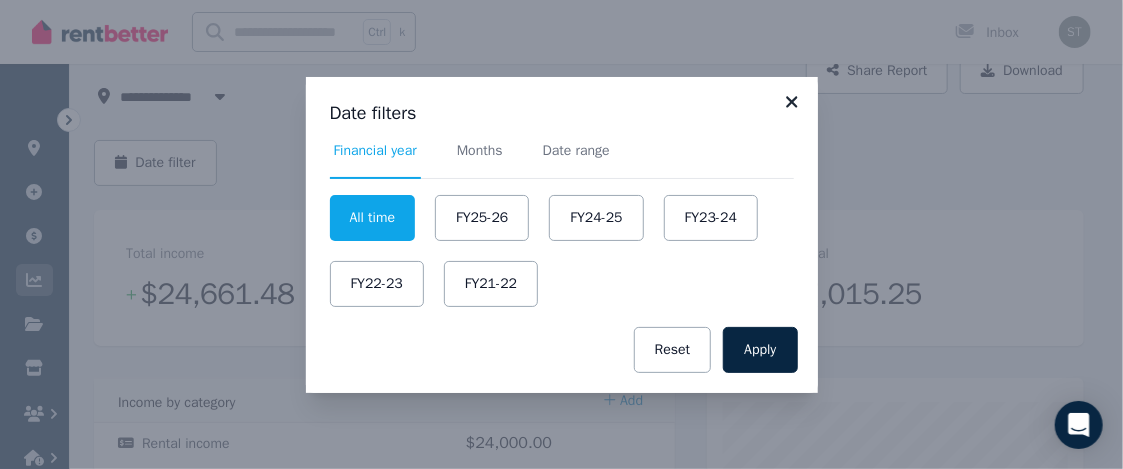 click 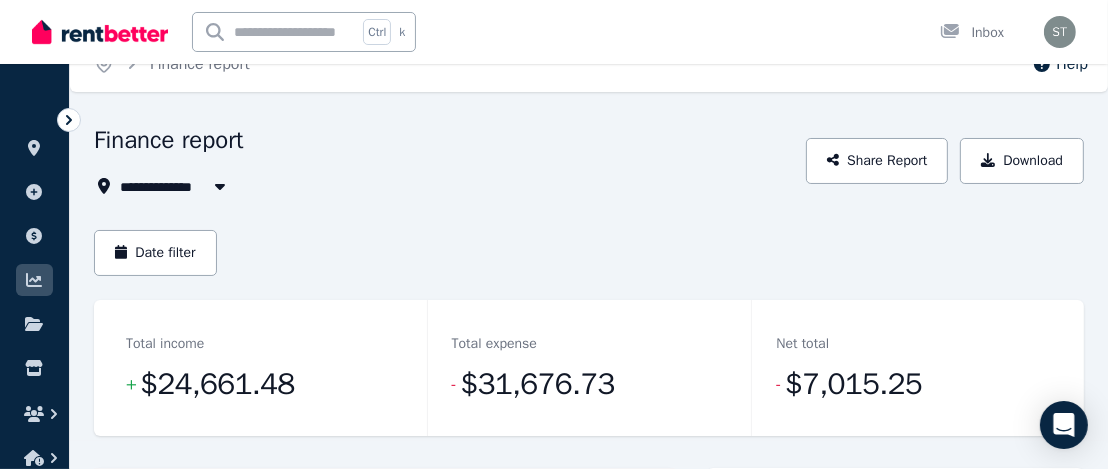 scroll, scrollTop: 0, scrollLeft: 0, axis: both 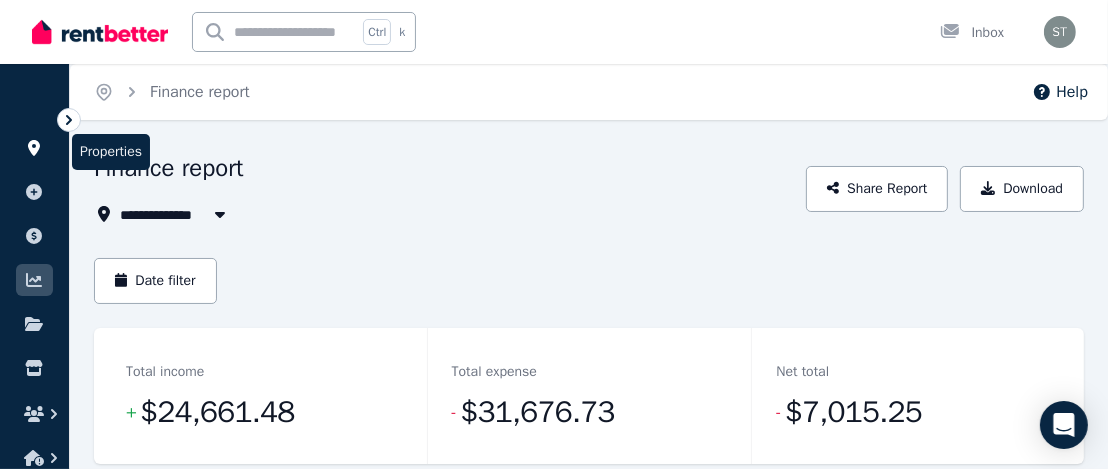 click at bounding box center (34, 148) 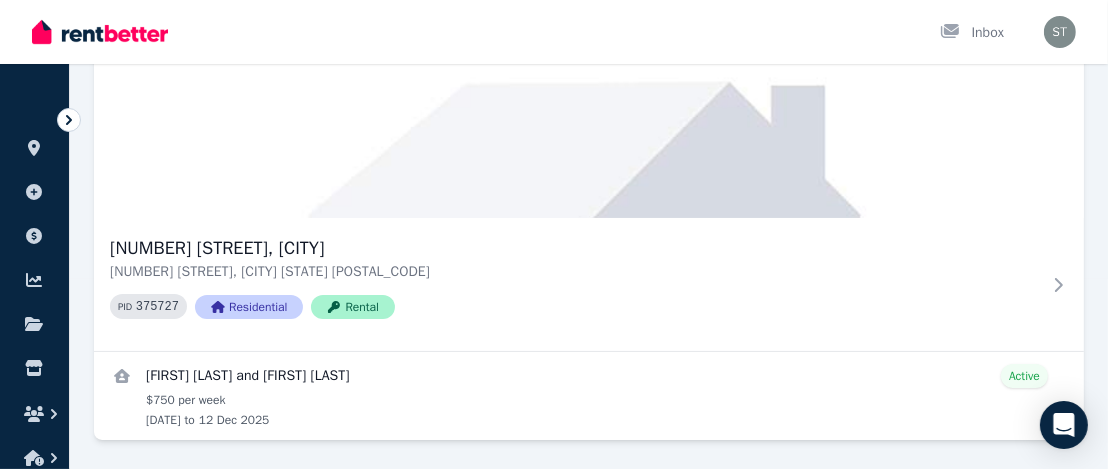 scroll, scrollTop: 196, scrollLeft: 0, axis: vertical 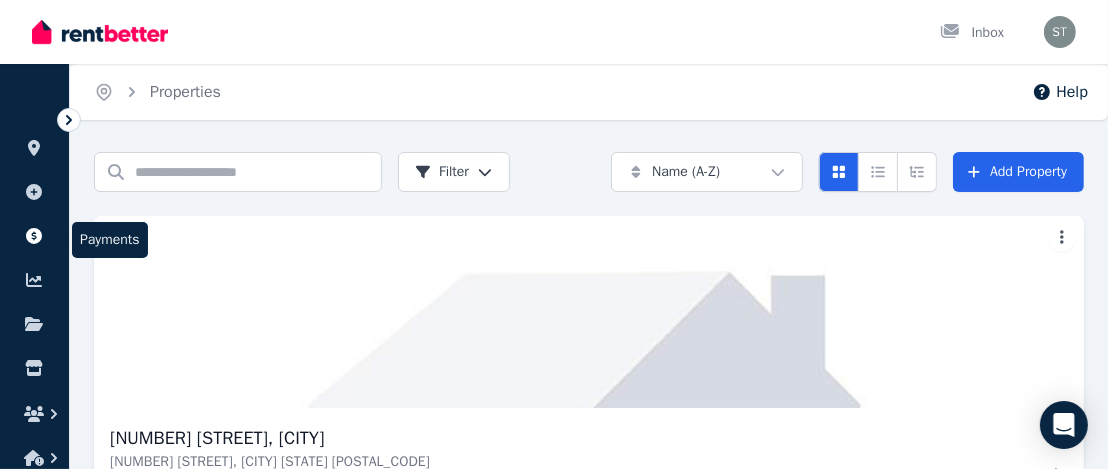 click 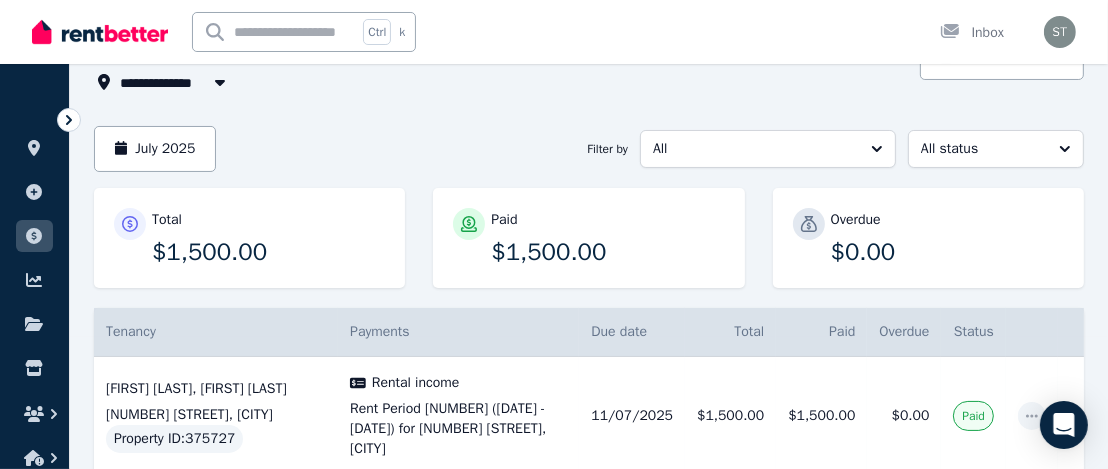 scroll, scrollTop: 216, scrollLeft: 0, axis: vertical 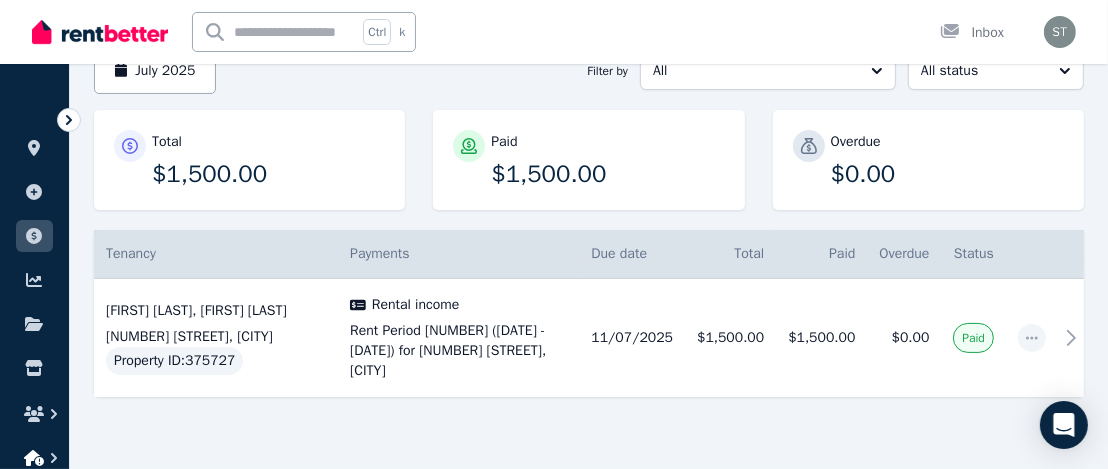 click 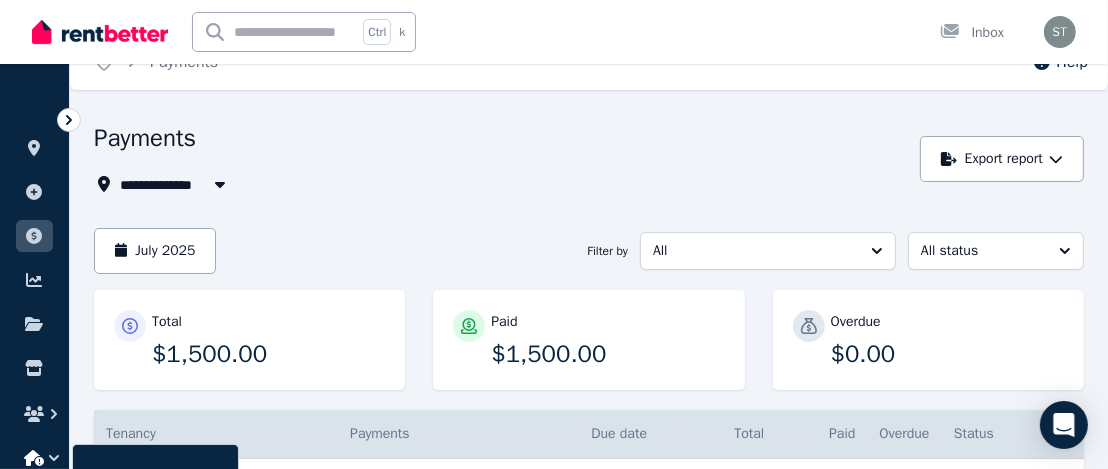 scroll, scrollTop: 0, scrollLeft: 0, axis: both 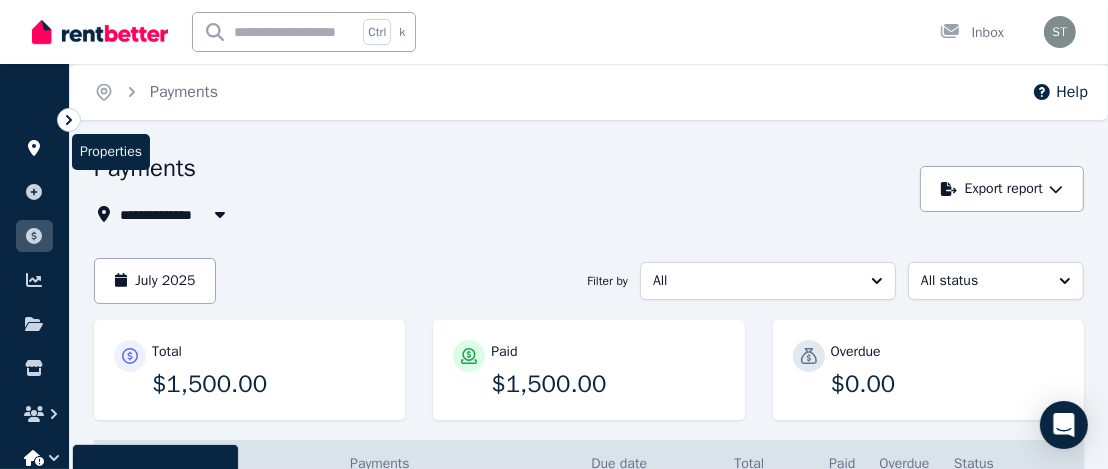 click 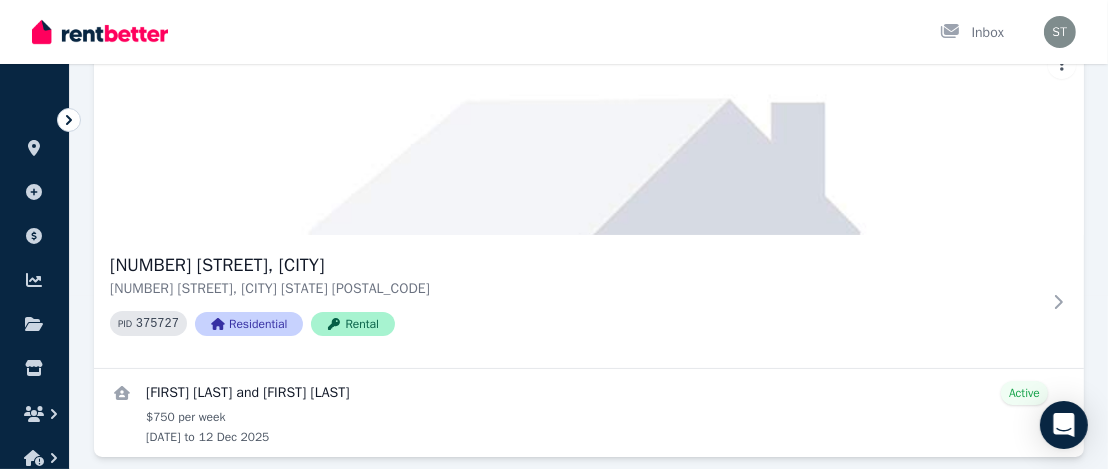 scroll, scrollTop: 196, scrollLeft: 0, axis: vertical 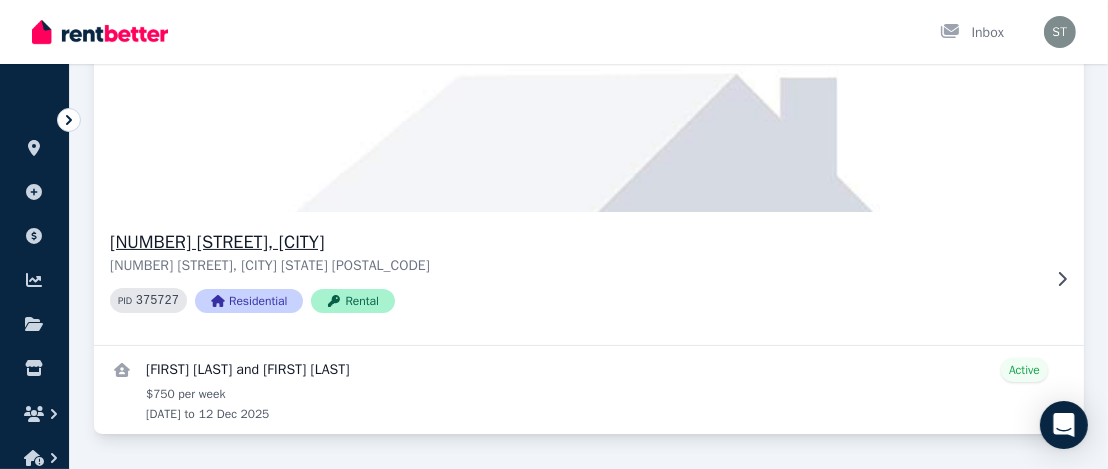 click on "[NUMBER] [STREET], [CITY]" at bounding box center [575, 242] 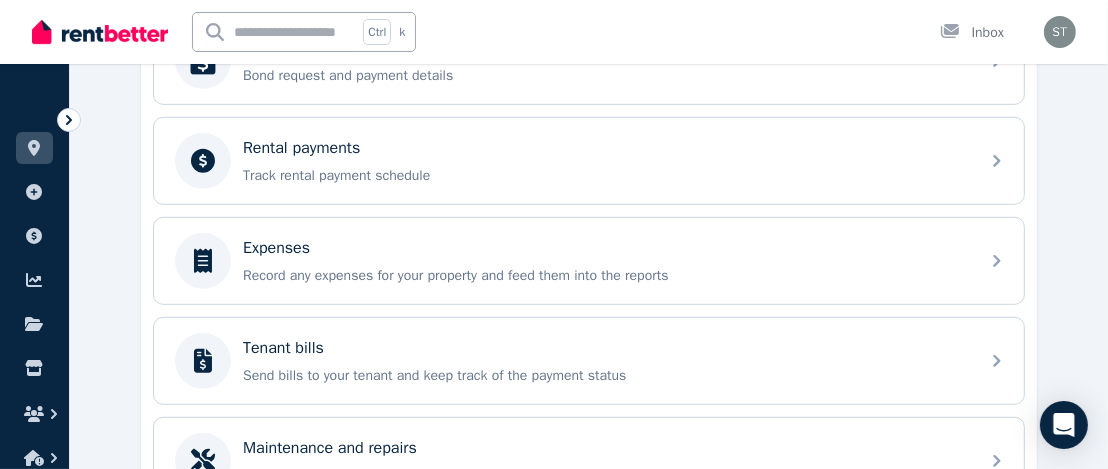 scroll, scrollTop: 816, scrollLeft: 0, axis: vertical 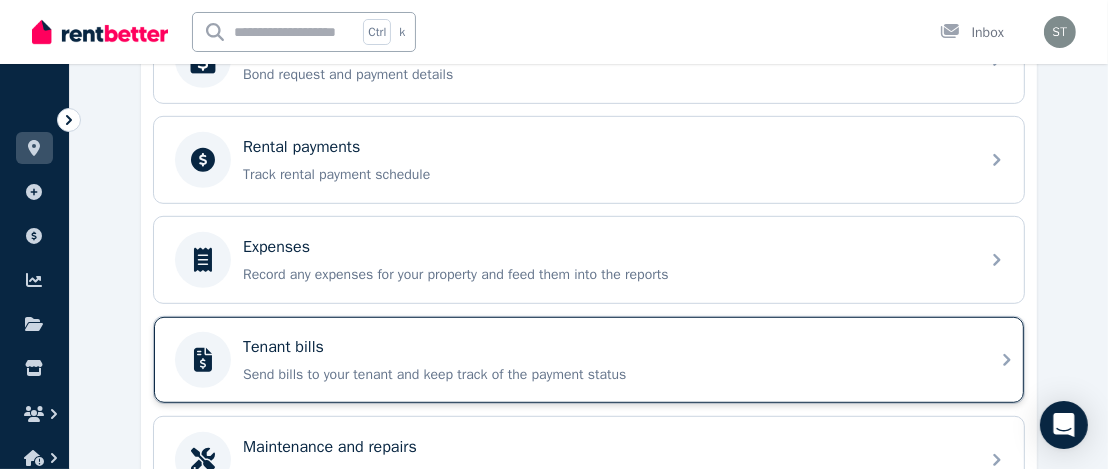 click on "Send bills to your tenant and keep track of the payment status" at bounding box center (605, 375) 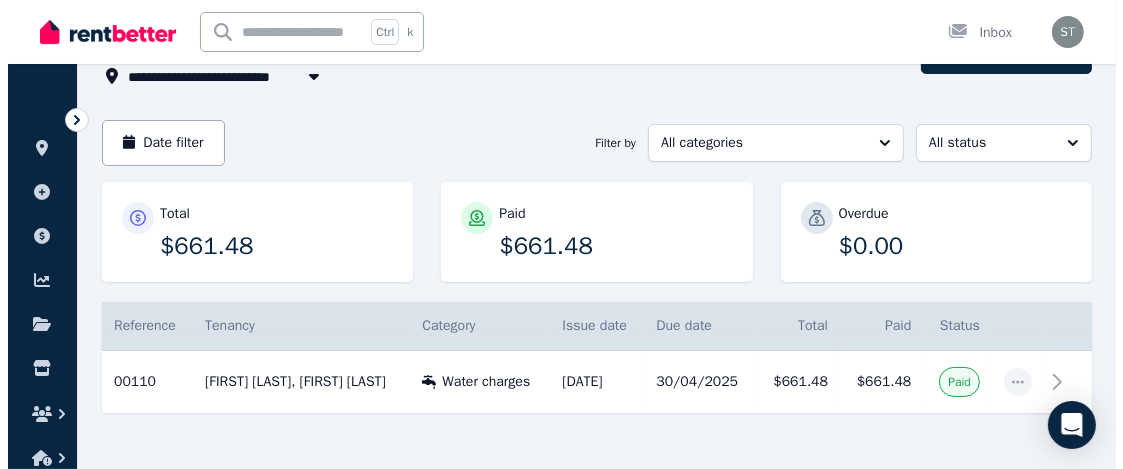 scroll, scrollTop: 162, scrollLeft: 0, axis: vertical 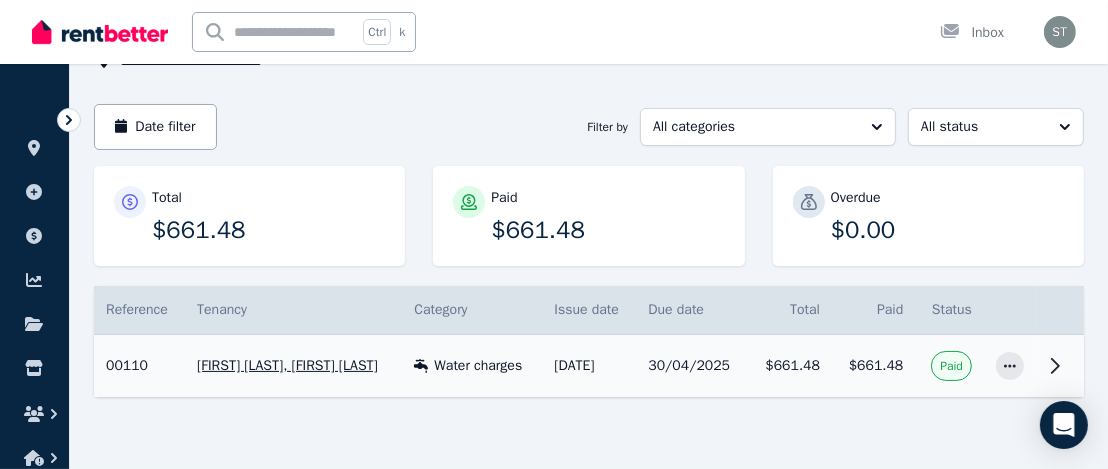 click on "[FIRST] [LAST], [FIRST] [LAST]" at bounding box center (293, 366) 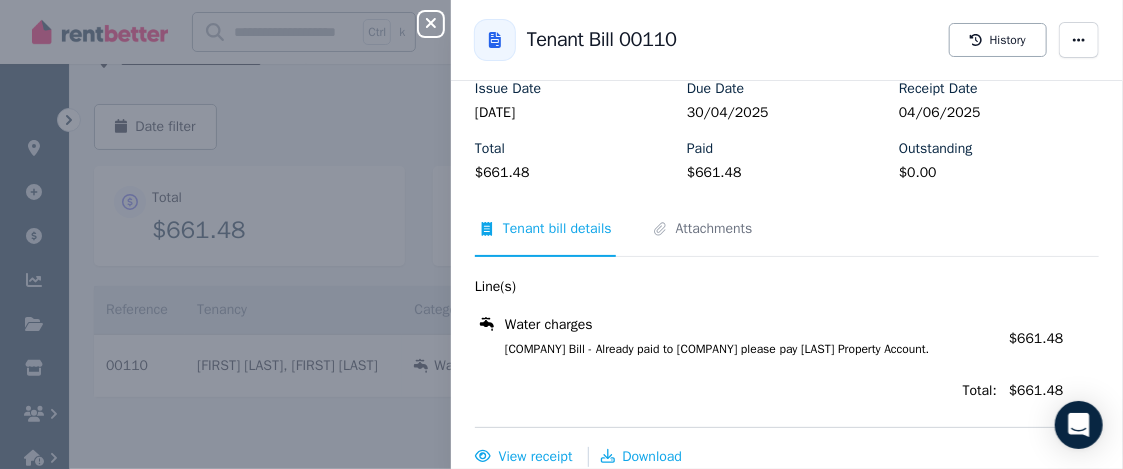 scroll, scrollTop: 194, scrollLeft: 0, axis: vertical 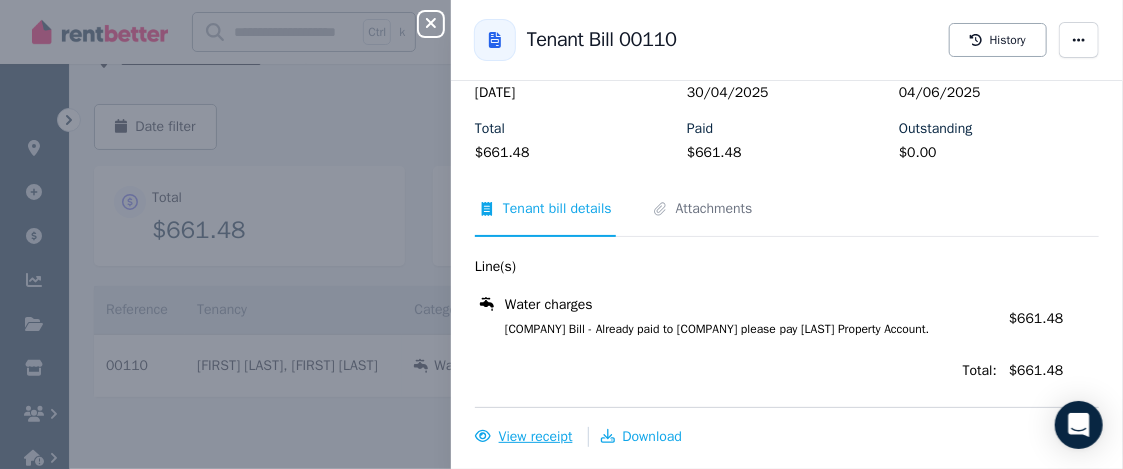 click on "View receipt" at bounding box center [536, 436] 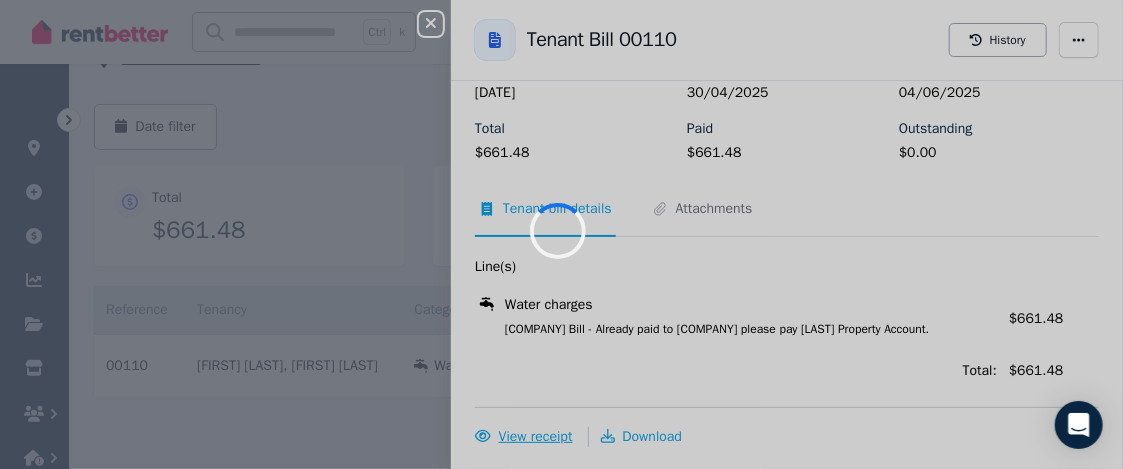 scroll, scrollTop: 0, scrollLeft: 0, axis: both 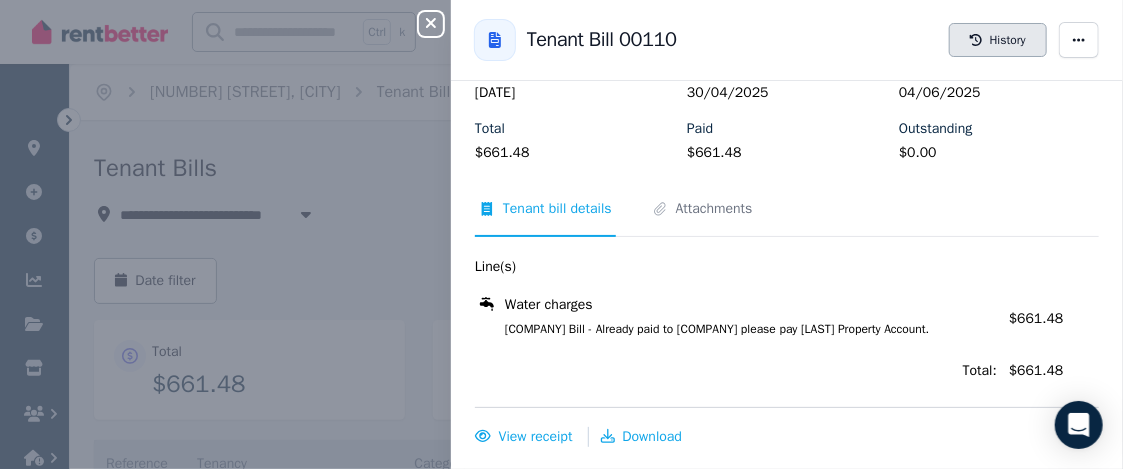 click on "History" at bounding box center [998, 40] 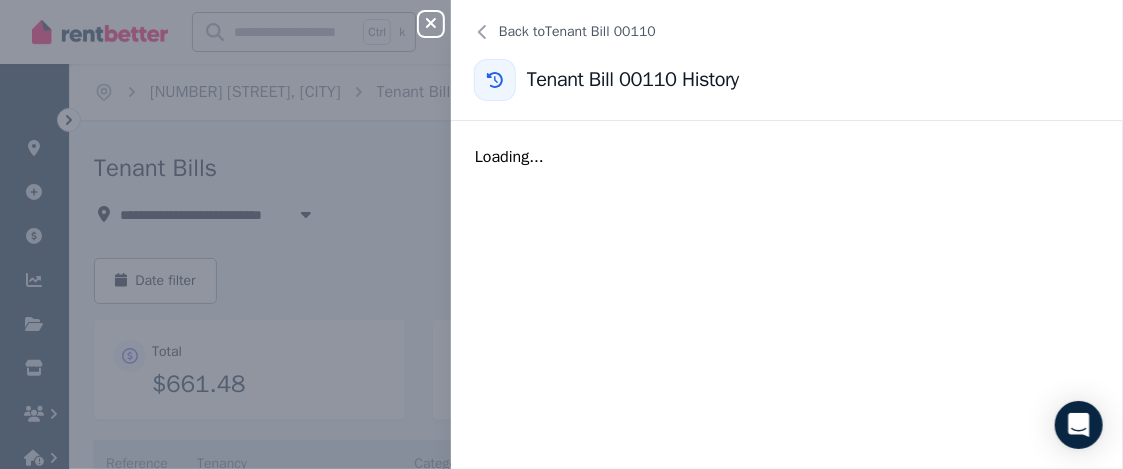 scroll, scrollTop: 0, scrollLeft: 0, axis: both 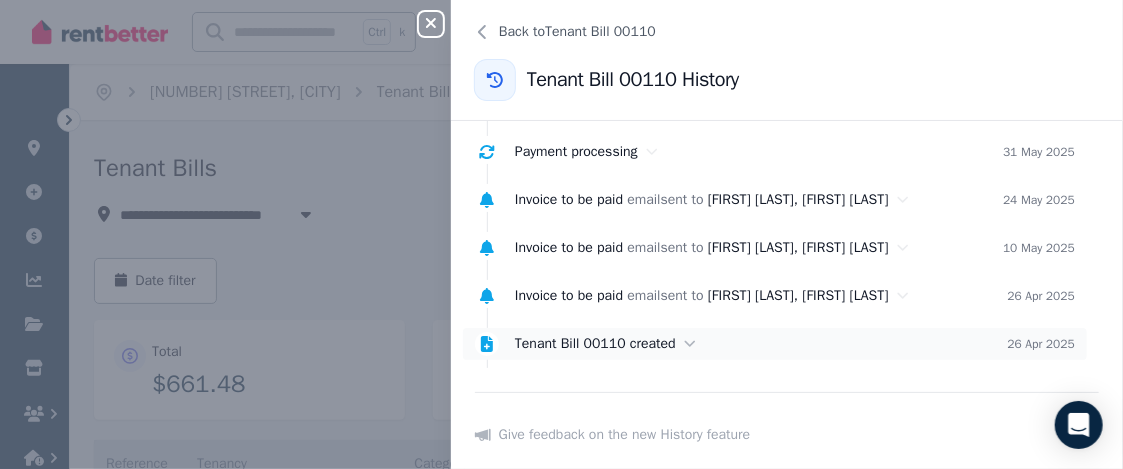 click on "Tenant Bill 00110 created" at bounding box center [595, 343] 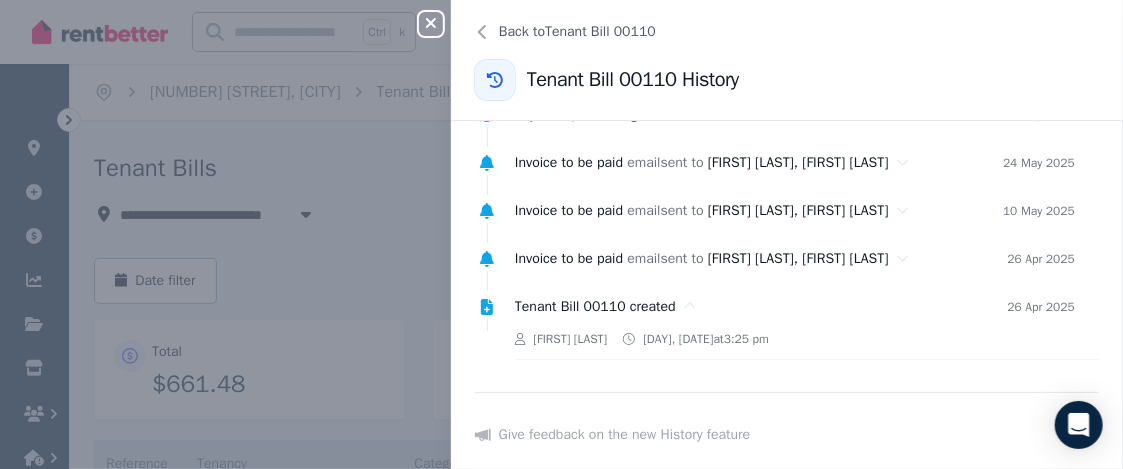 scroll, scrollTop: 204, scrollLeft: 0, axis: vertical 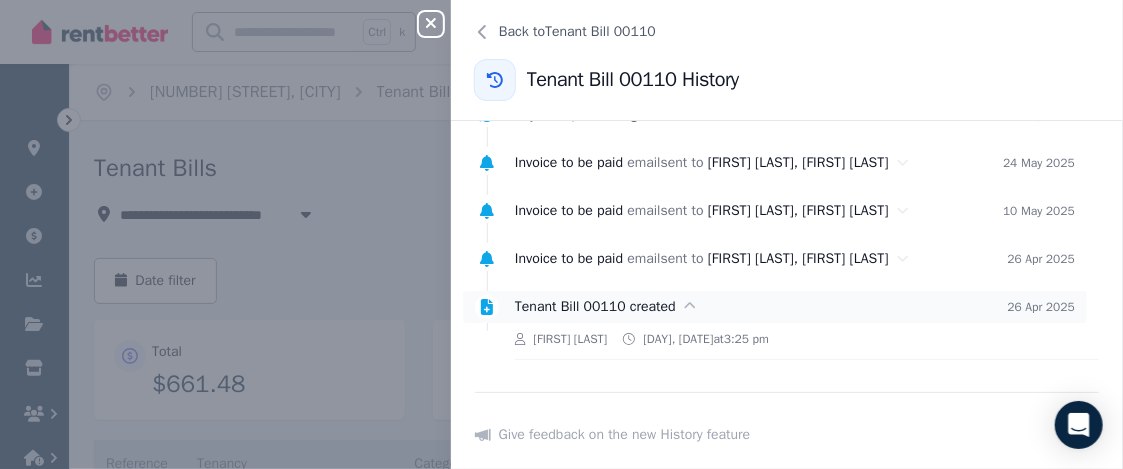 click on "Tenant Bill 00110 created" at bounding box center (595, 306) 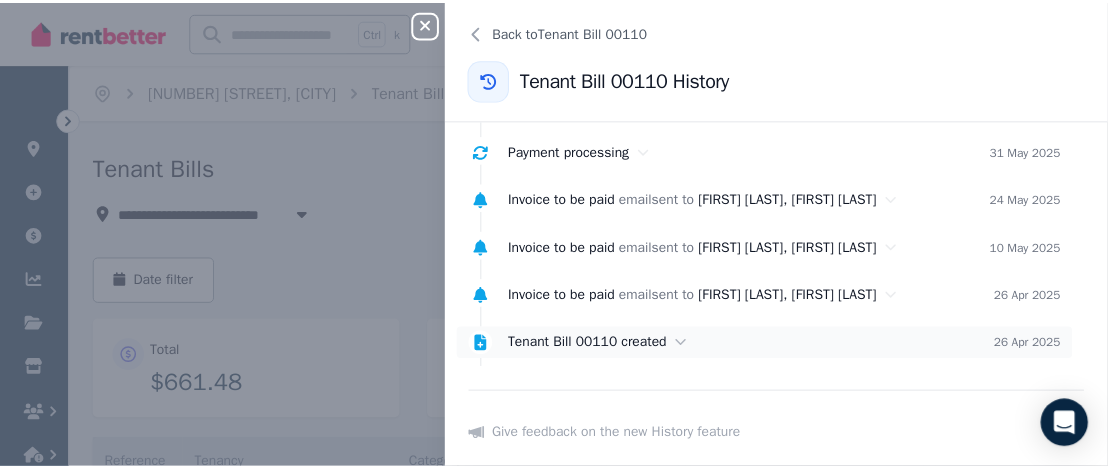 scroll, scrollTop: 167, scrollLeft: 0, axis: vertical 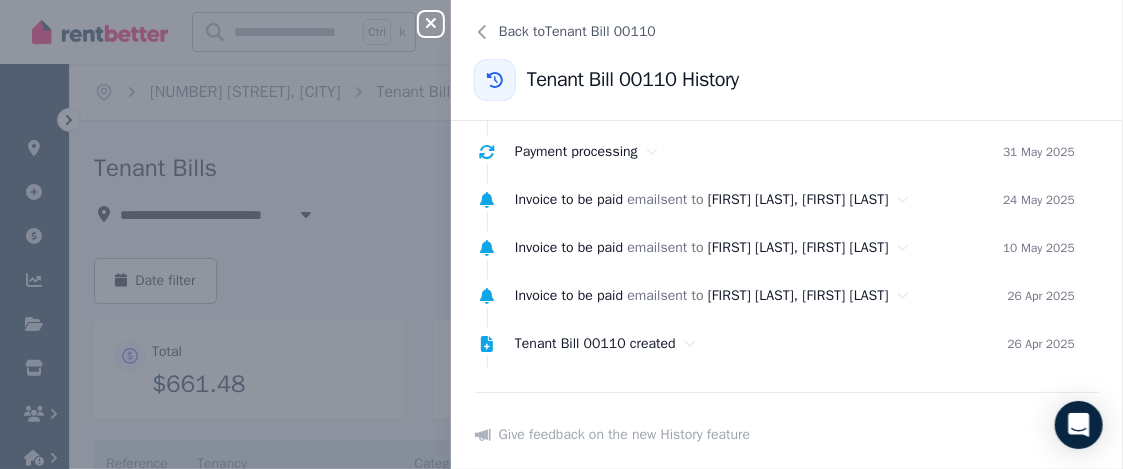 click on "Close panel" at bounding box center [431, 24] 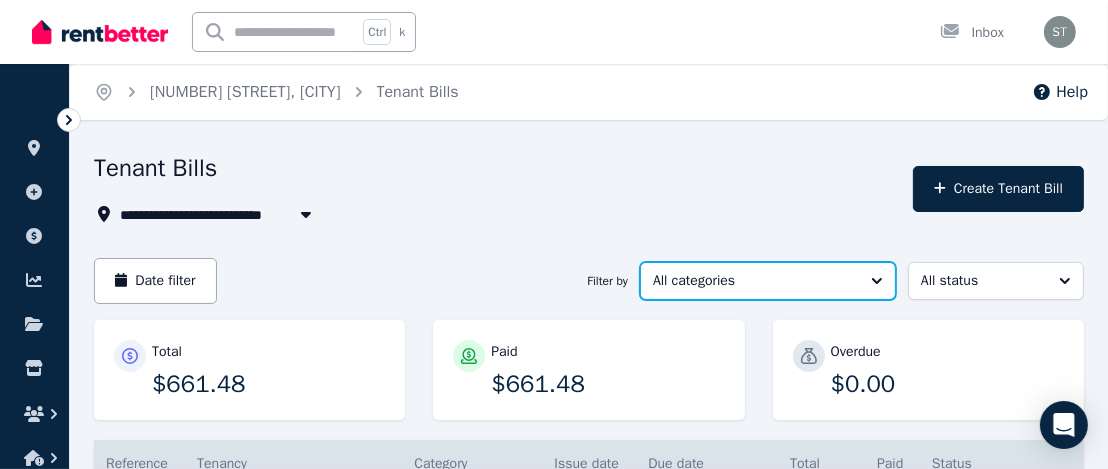 click on "All categories" at bounding box center [768, 281] 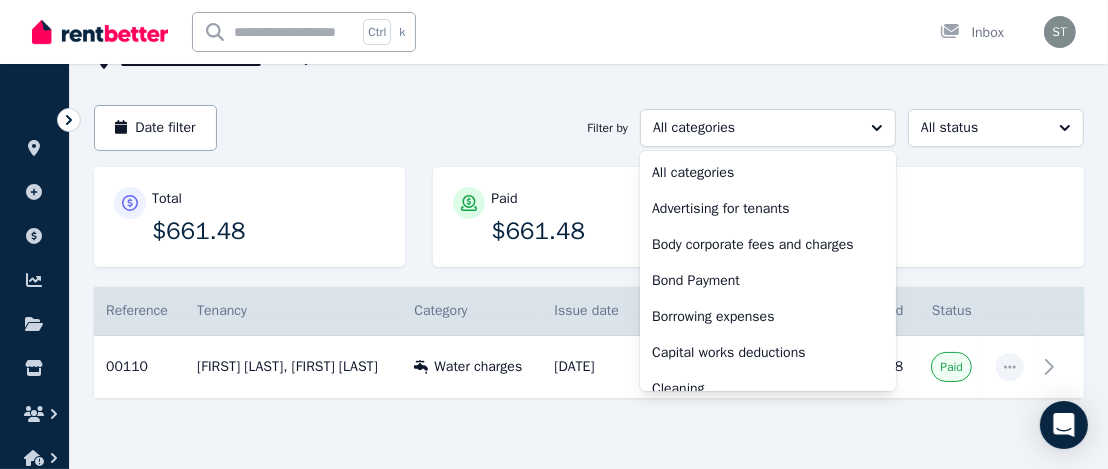 scroll, scrollTop: 153, scrollLeft: 0, axis: vertical 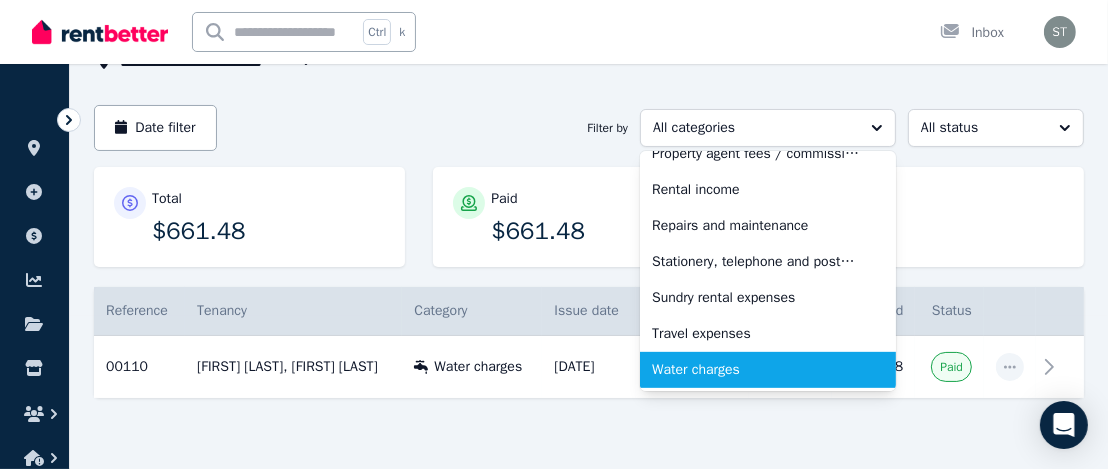 click on "Water charges" at bounding box center (756, 370) 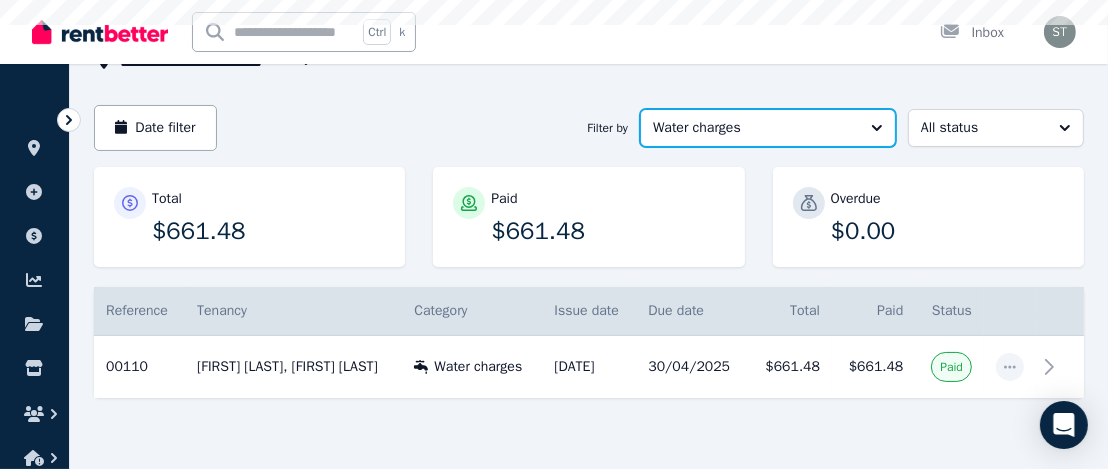 scroll, scrollTop: 0, scrollLeft: 0, axis: both 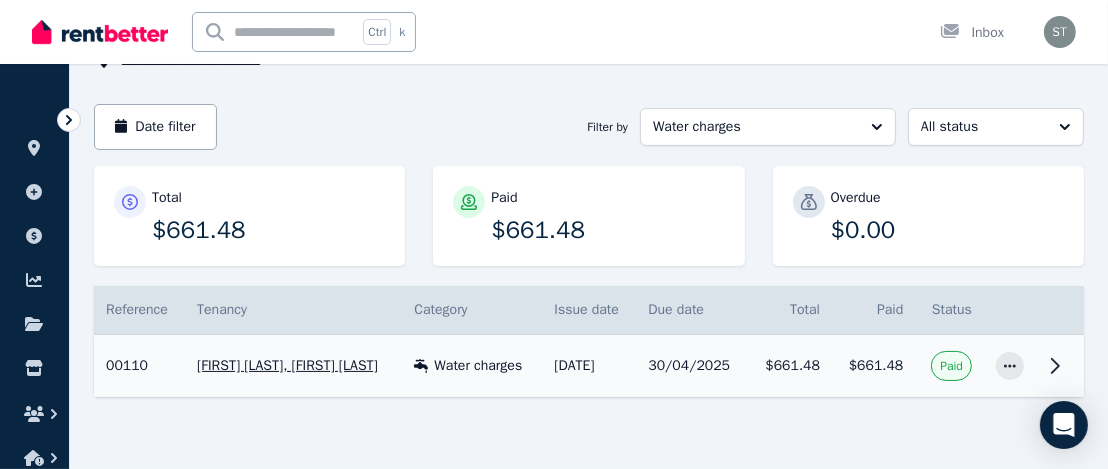 click 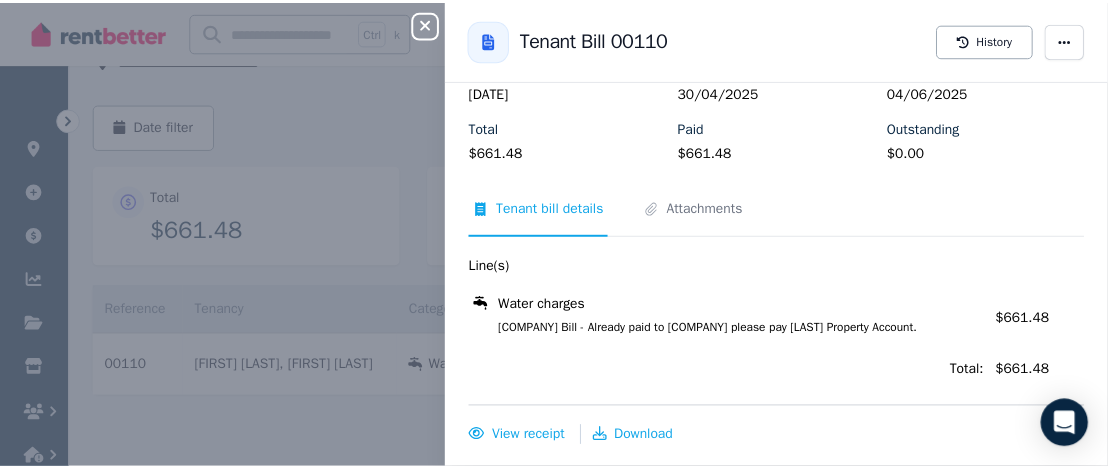 scroll, scrollTop: 0, scrollLeft: 0, axis: both 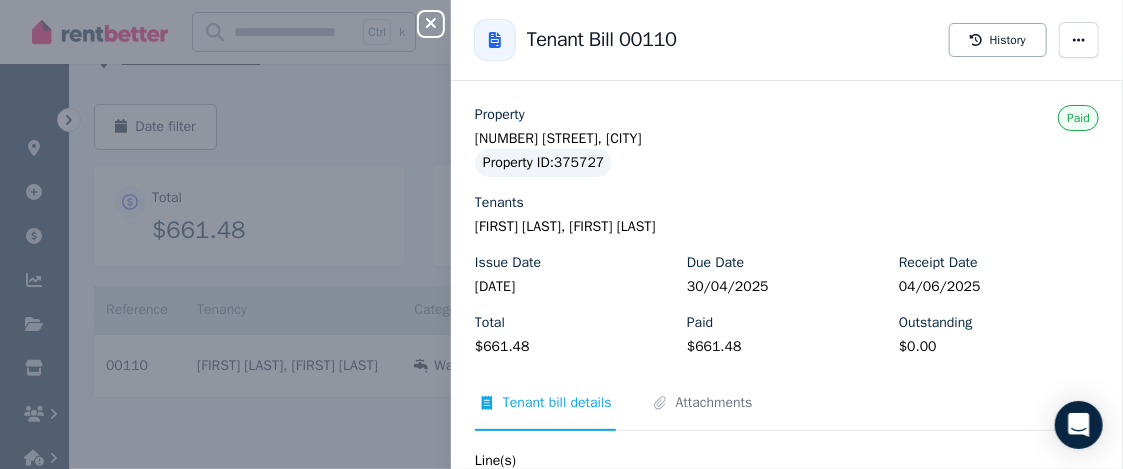 click 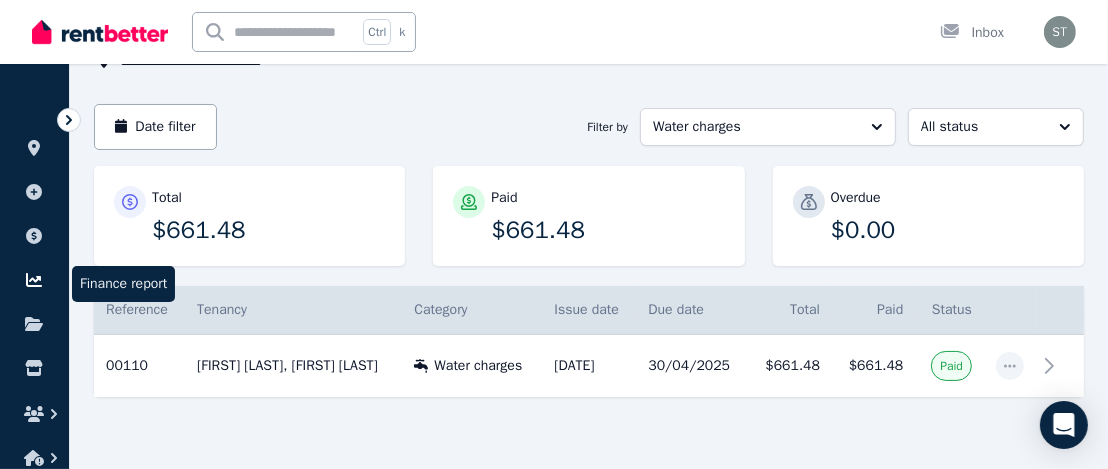 click 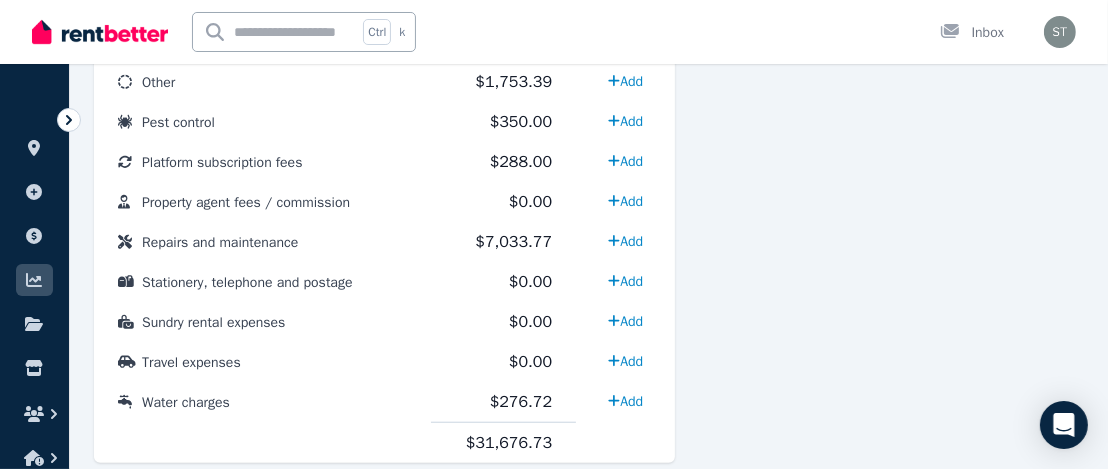 scroll, scrollTop: 1241, scrollLeft: 0, axis: vertical 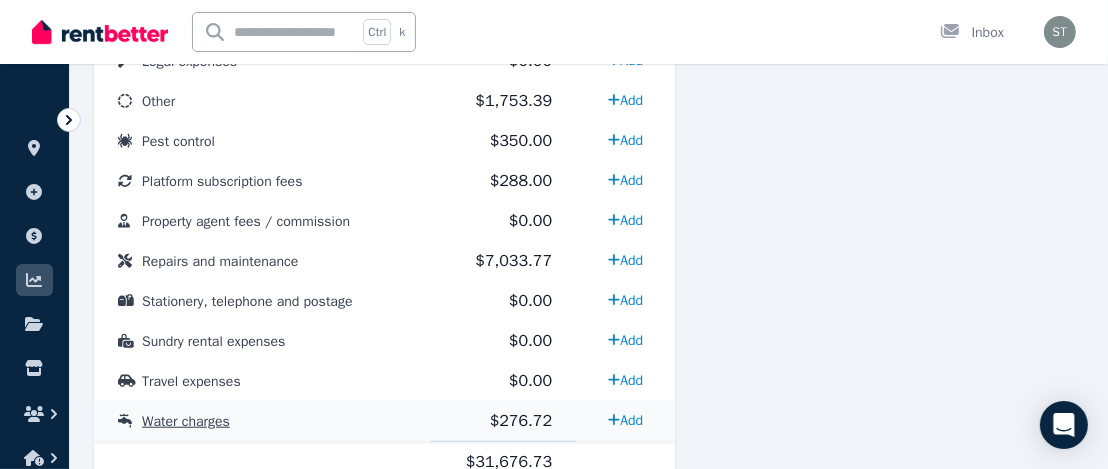 click on "Water charges" at bounding box center [186, 421] 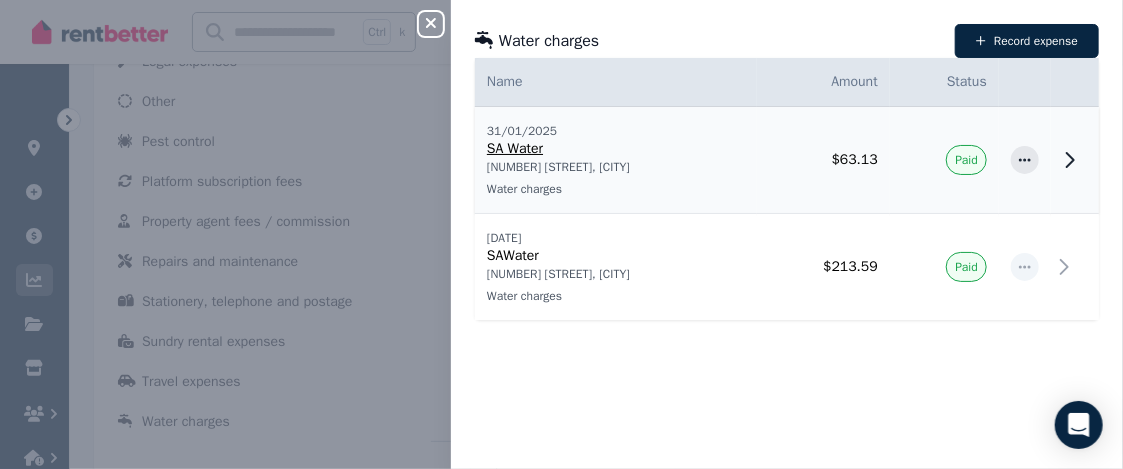 click 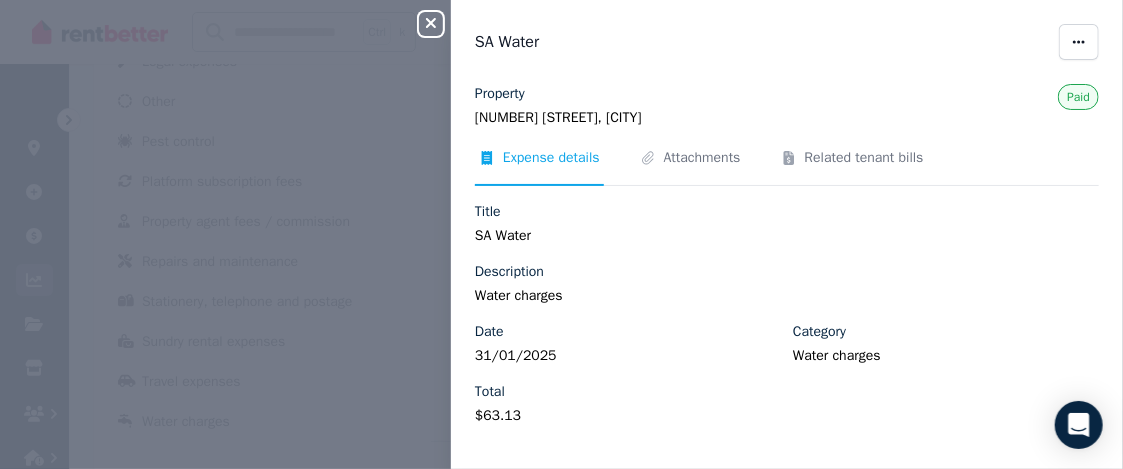 click 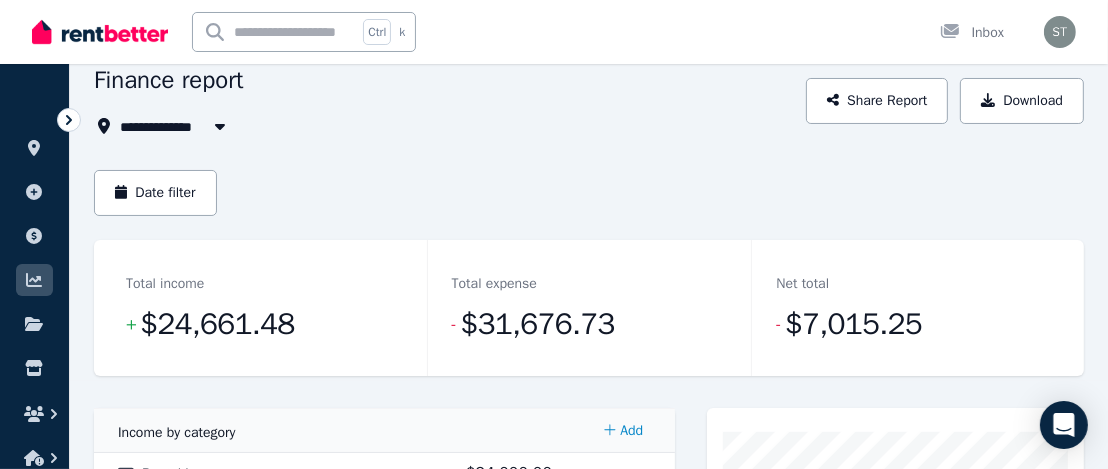 scroll, scrollTop: 0, scrollLeft: 0, axis: both 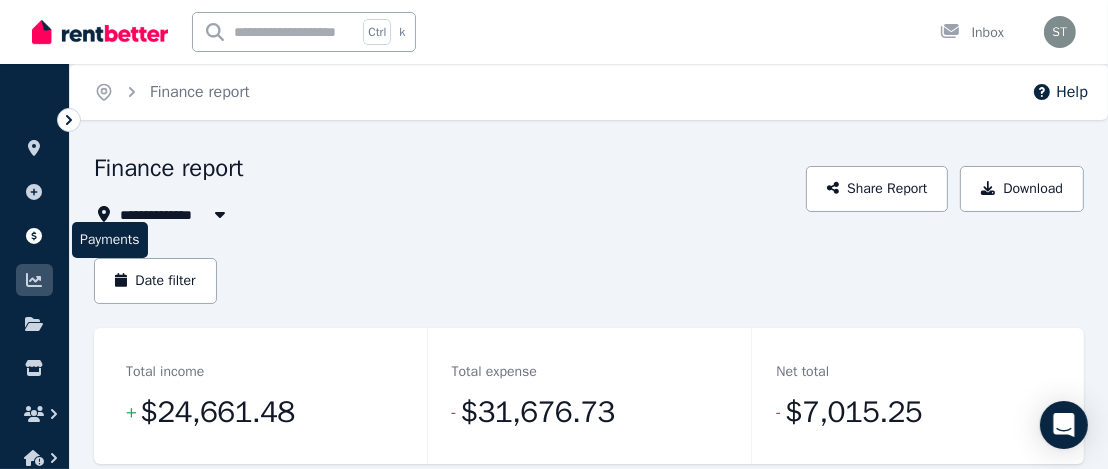 click 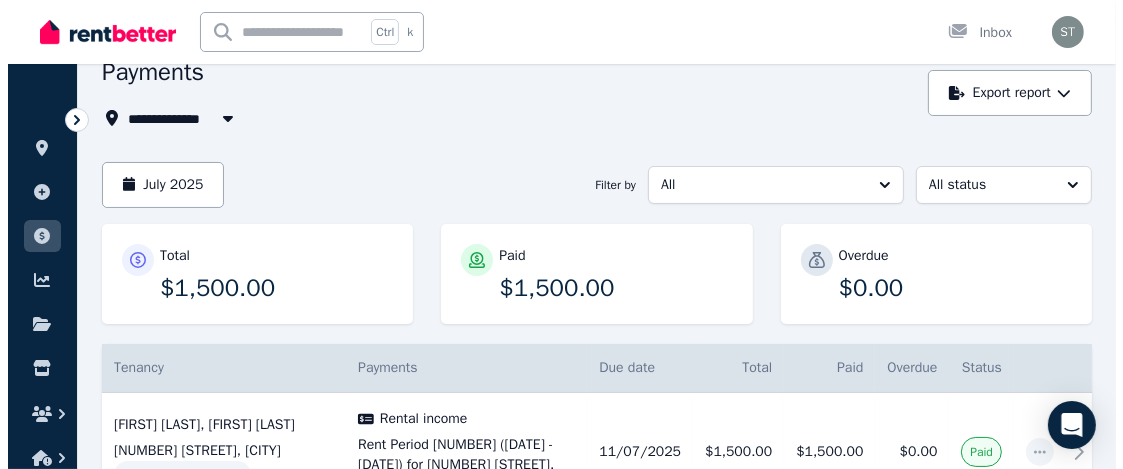 scroll, scrollTop: 43, scrollLeft: 0, axis: vertical 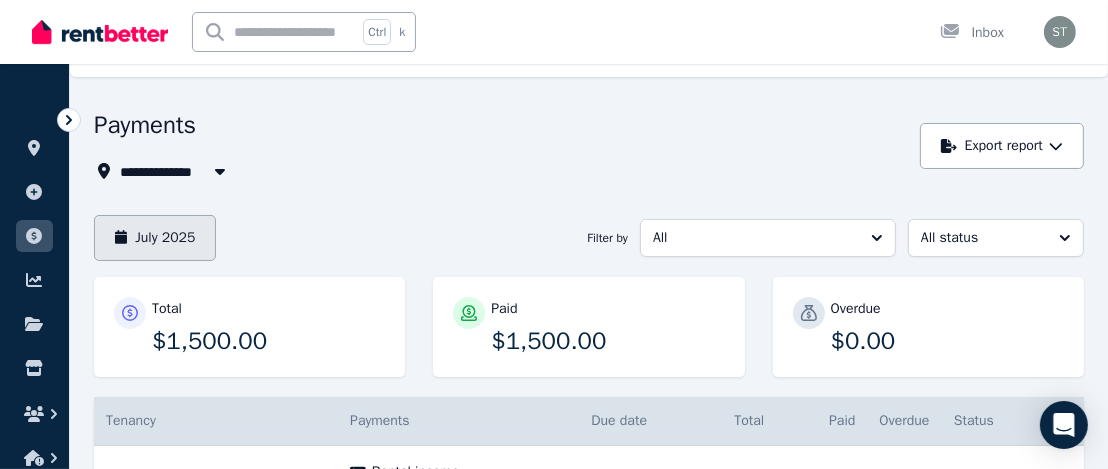 click on "July 2025" at bounding box center [155, 238] 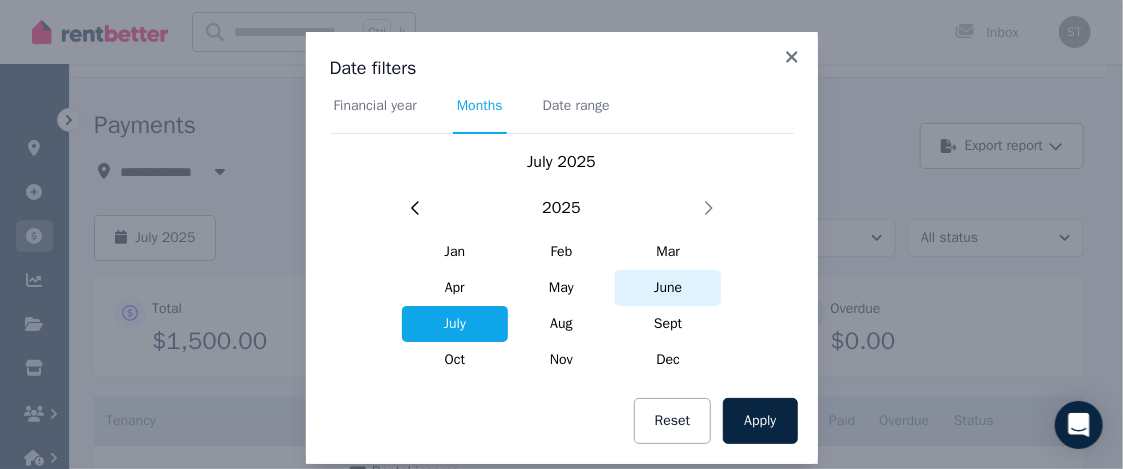 click on "June" at bounding box center [668, 288] 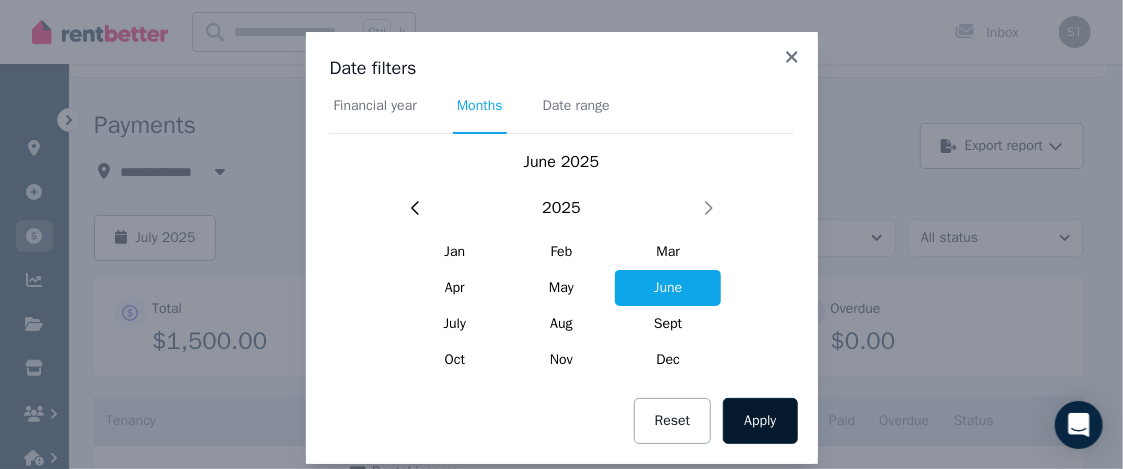 click on "Apply" at bounding box center (760, 421) 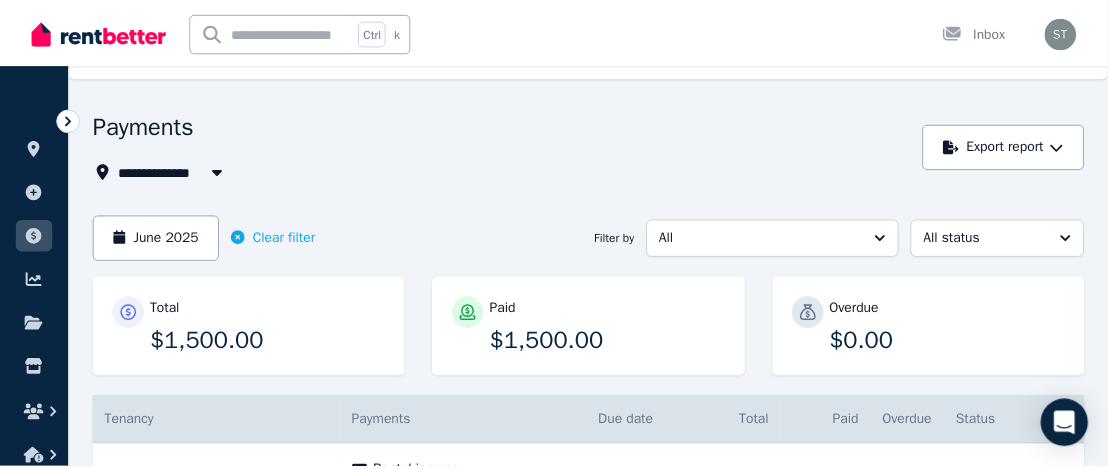 scroll, scrollTop: 0, scrollLeft: 0, axis: both 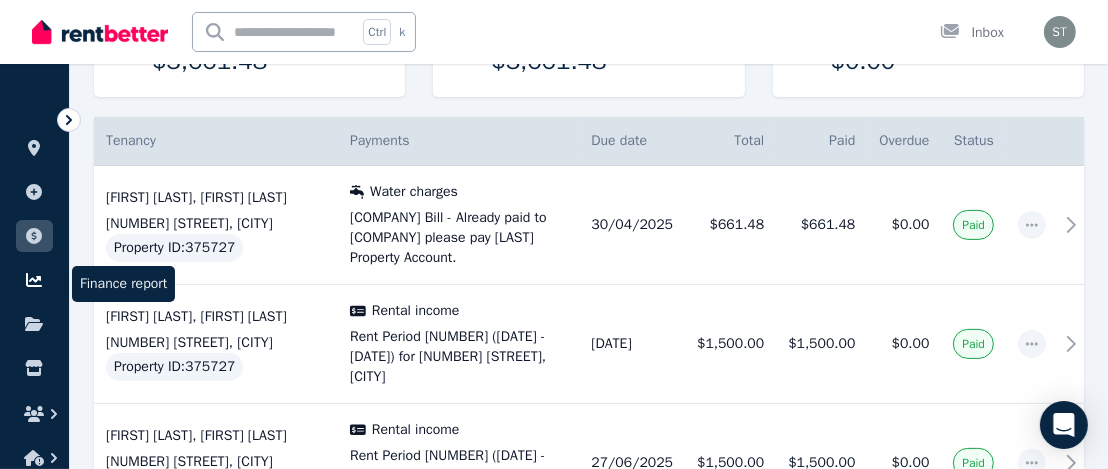click 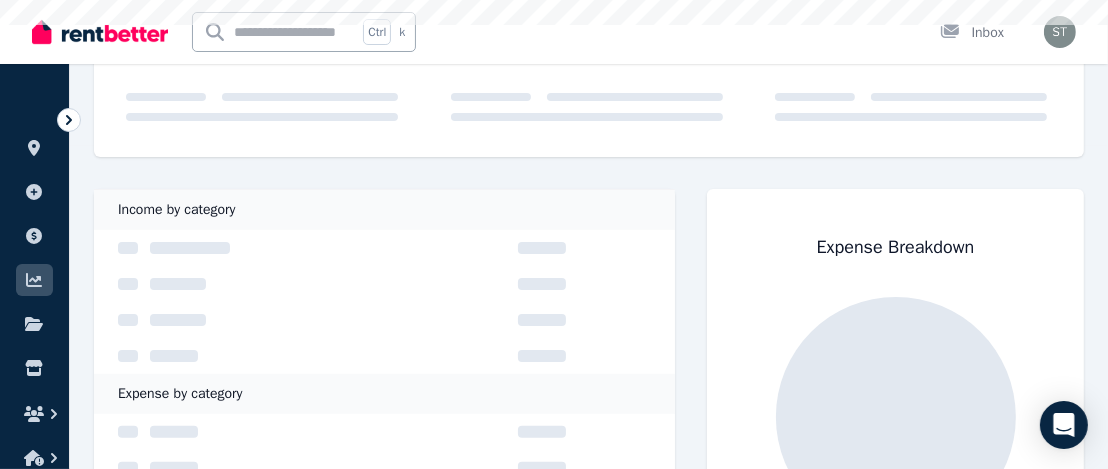 scroll, scrollTop: 0, scrollLeft: 0, axis: both 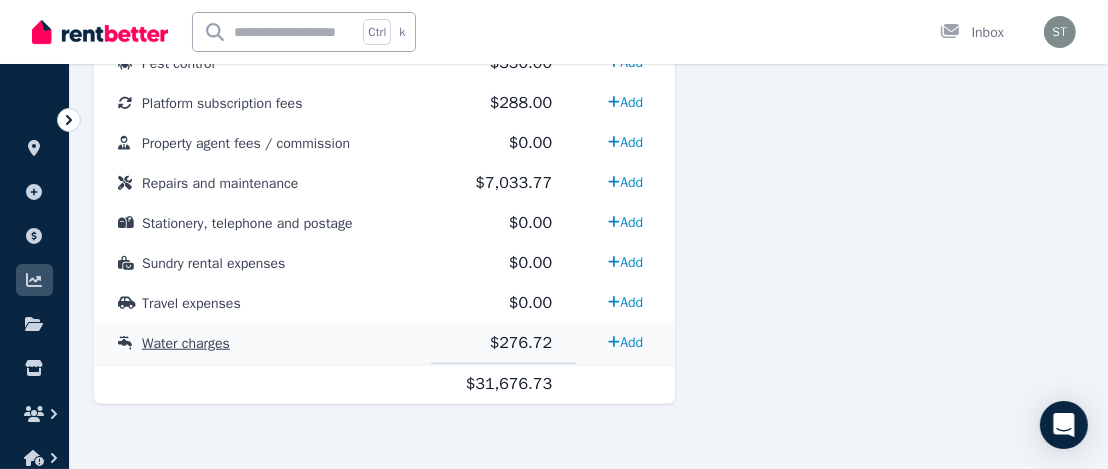 drag, startPoint x: 1122, startPoint y: 422, endPoint x: 202, endPoint y: 349, distance: 922.89166 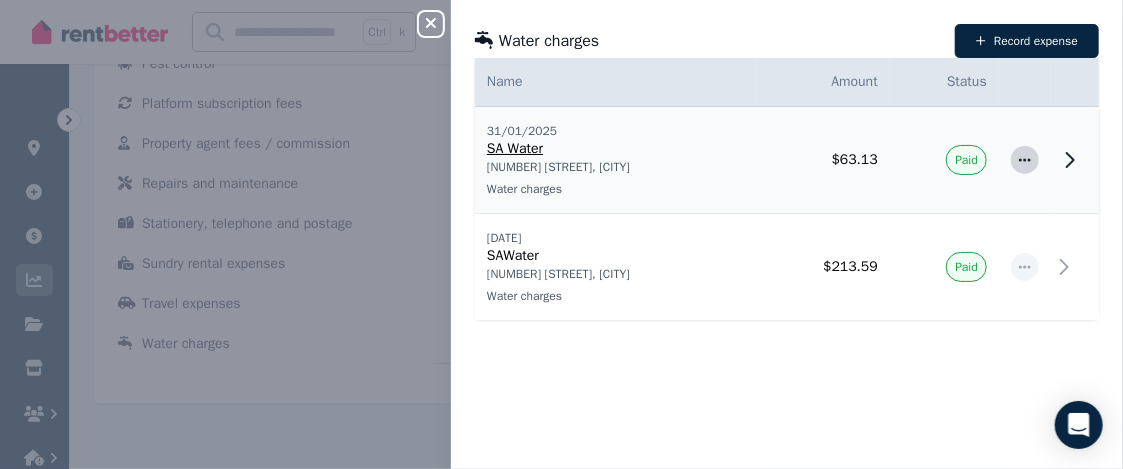 click 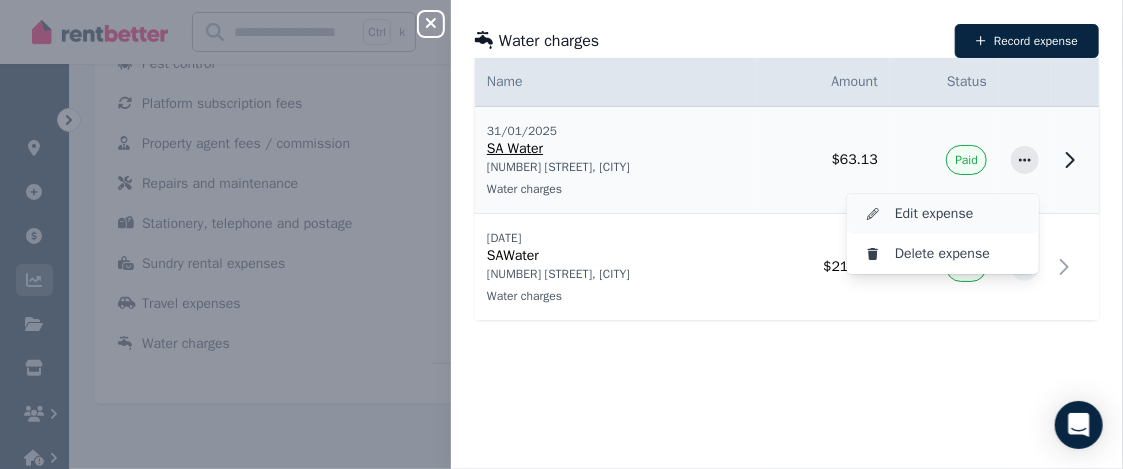 click on "Edit expense" at bounding box center (959, 214) 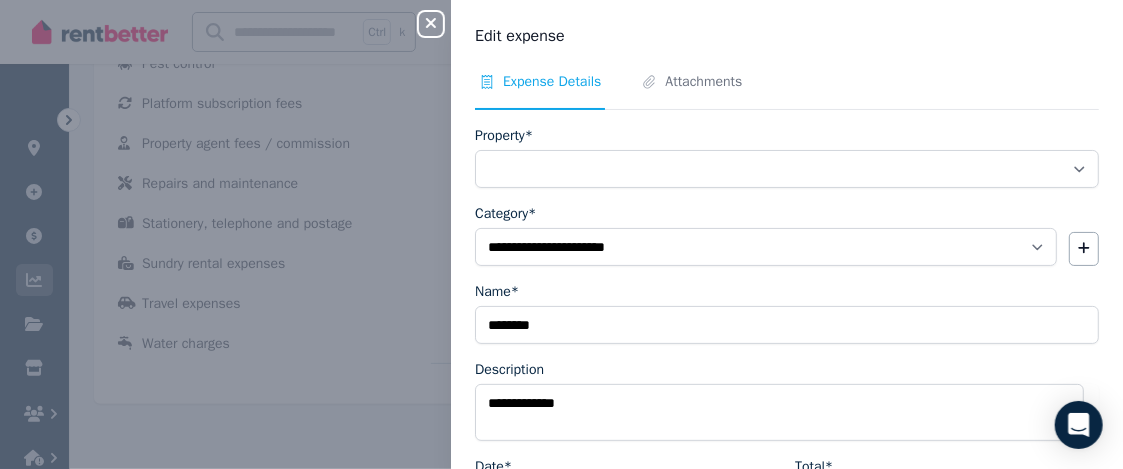 select on "**********" 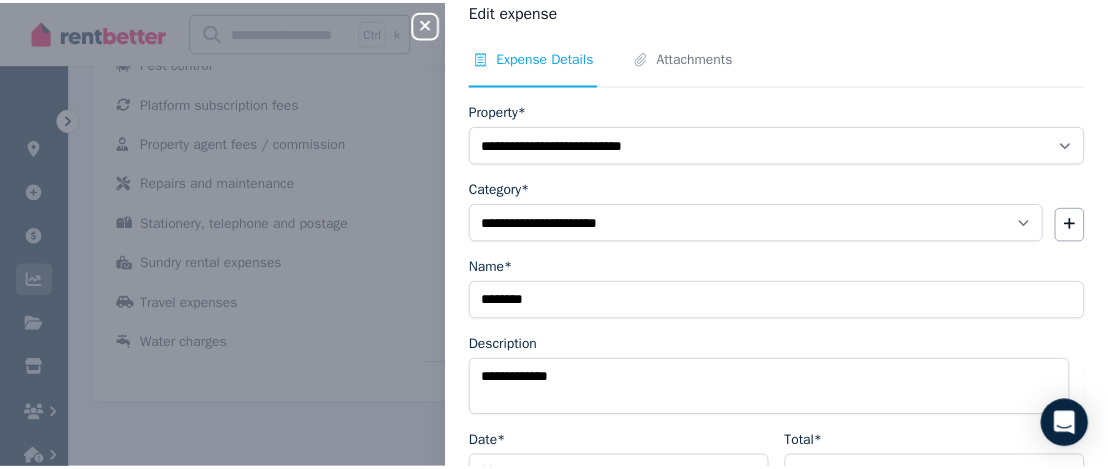 scroll, scrollTop: 0, scrollLeft: 0, axis: both 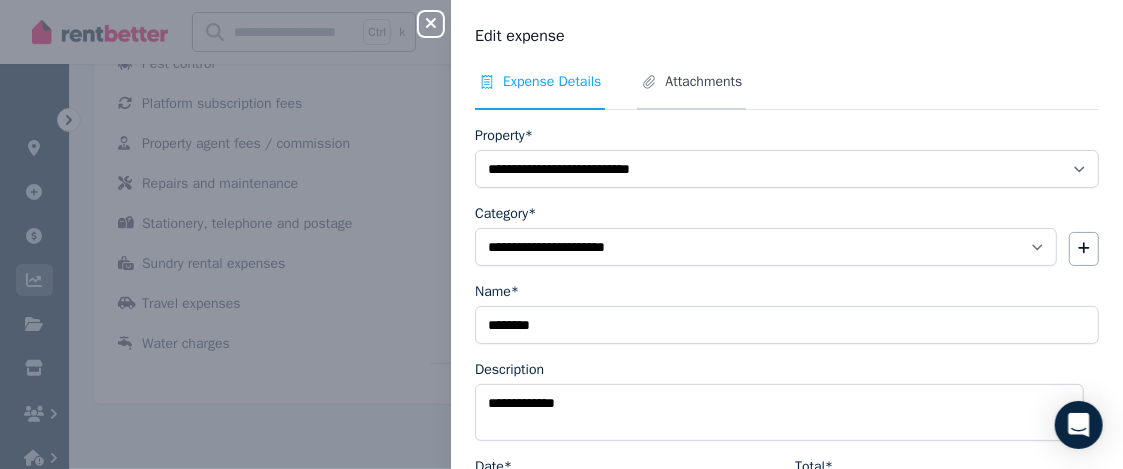 click on "Attachments" at bounding box center [703, 82] 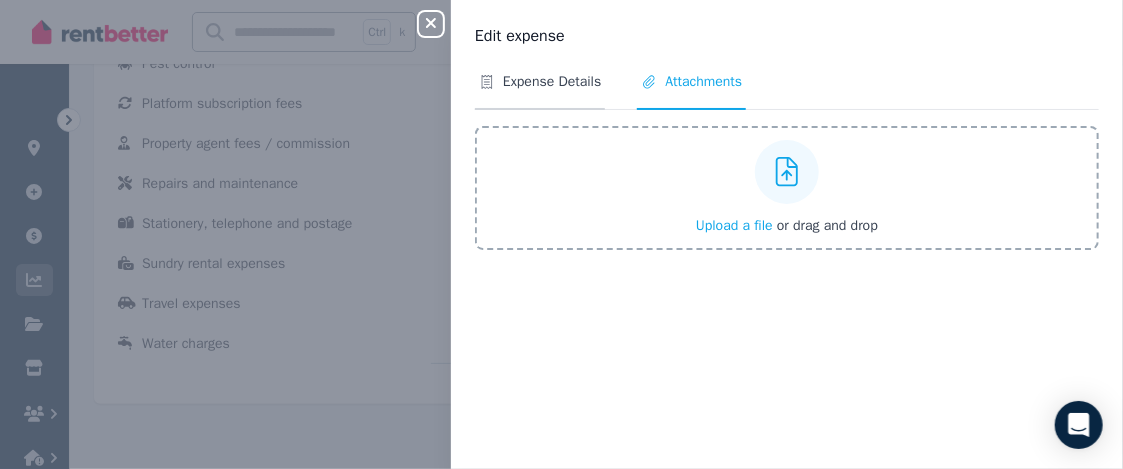 click on "Expense Details" at bounding box center (552, 82) 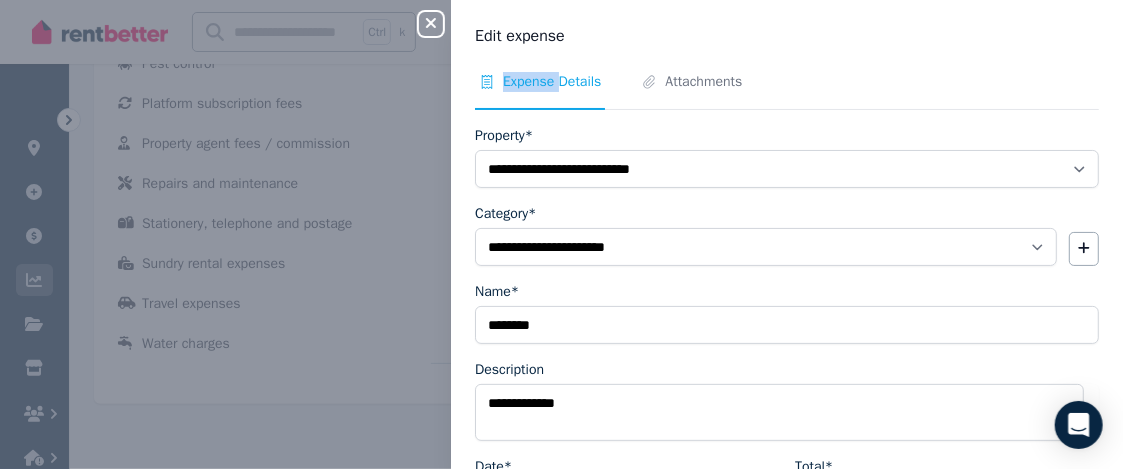 click on "Expense Details" at bounding box center [552, 82] 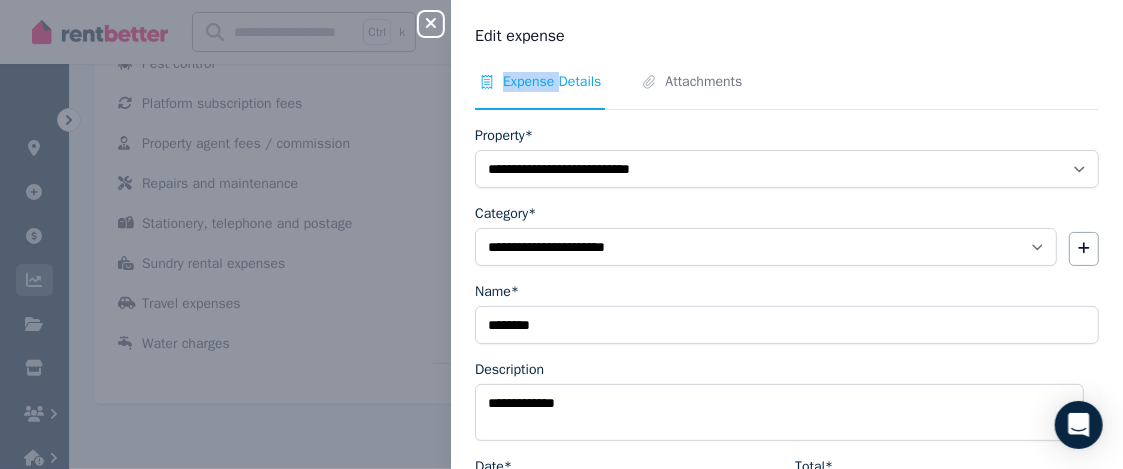 click 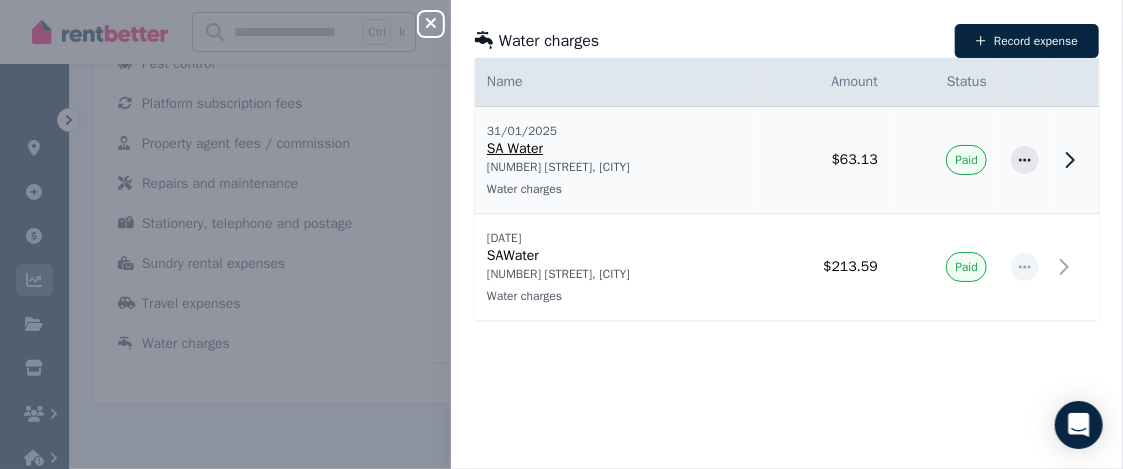 click 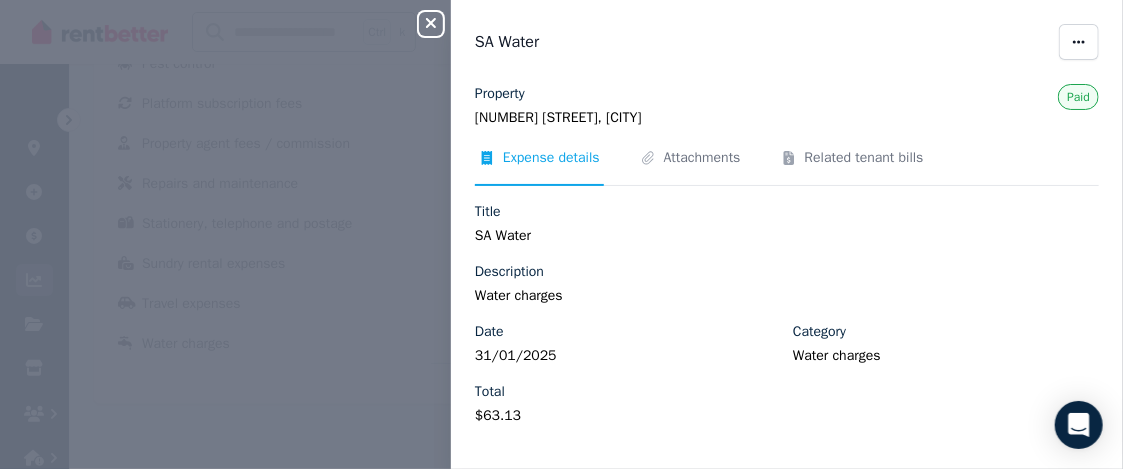 click on "Close panel" at bounding box center (431, 24) 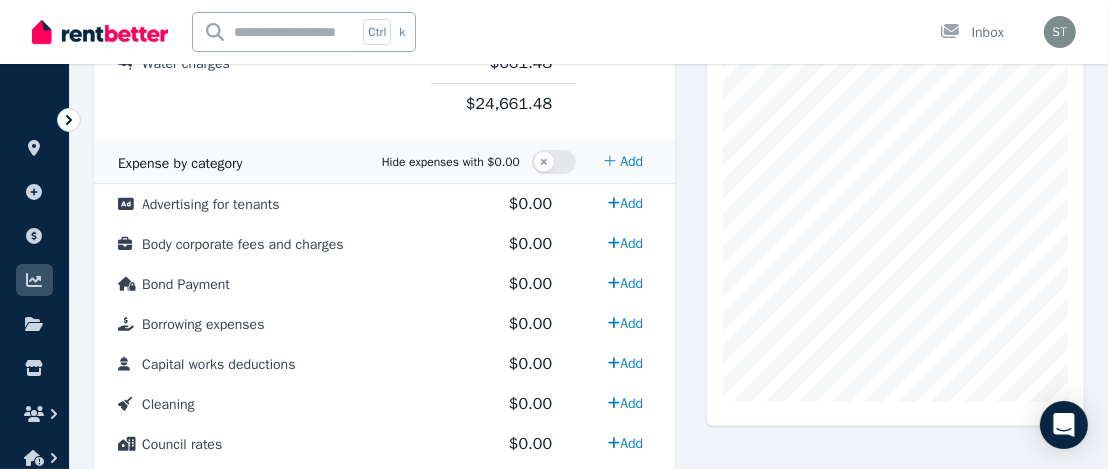 scroll, scrollTop: 509, scrollLeft: 0, axis: vertical 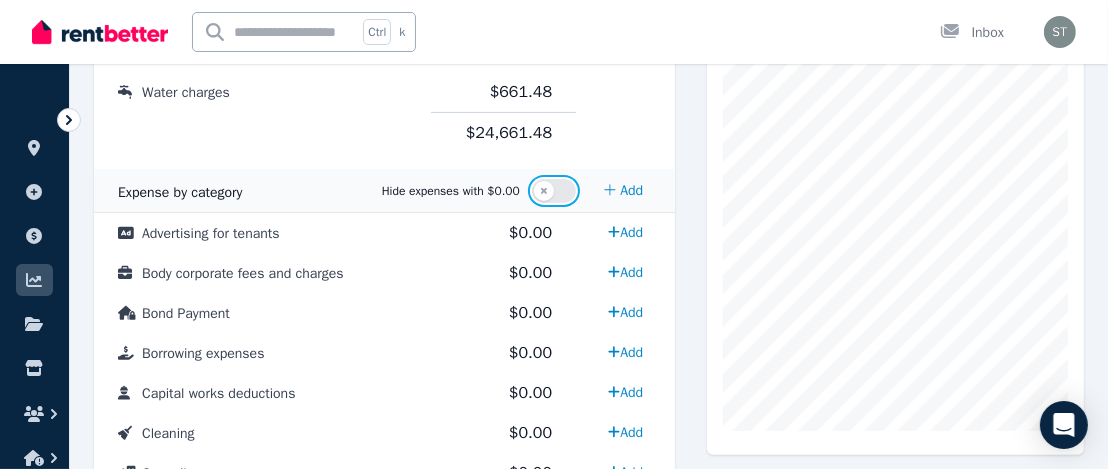 click at bounding box center [554, 191] 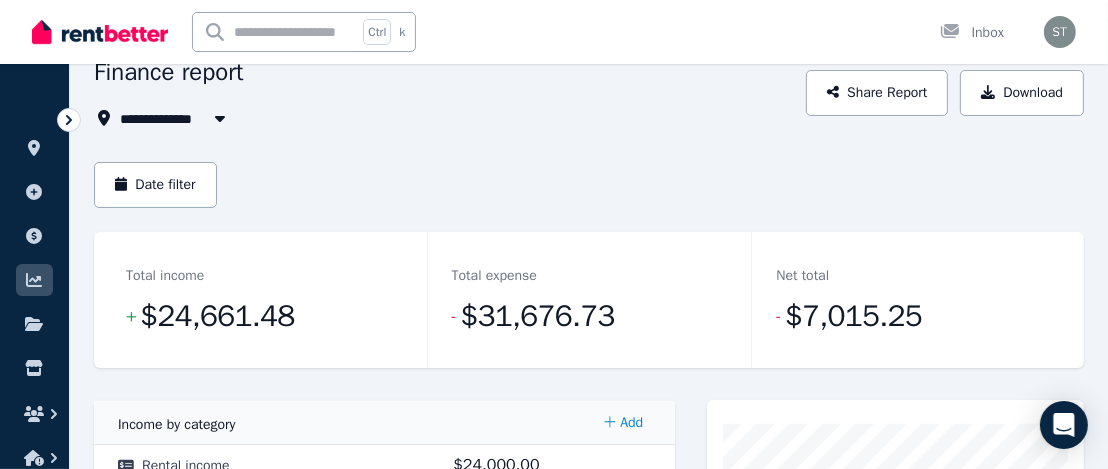 scroll, scrollTop: 0, scrollLeft: 0, axis: both 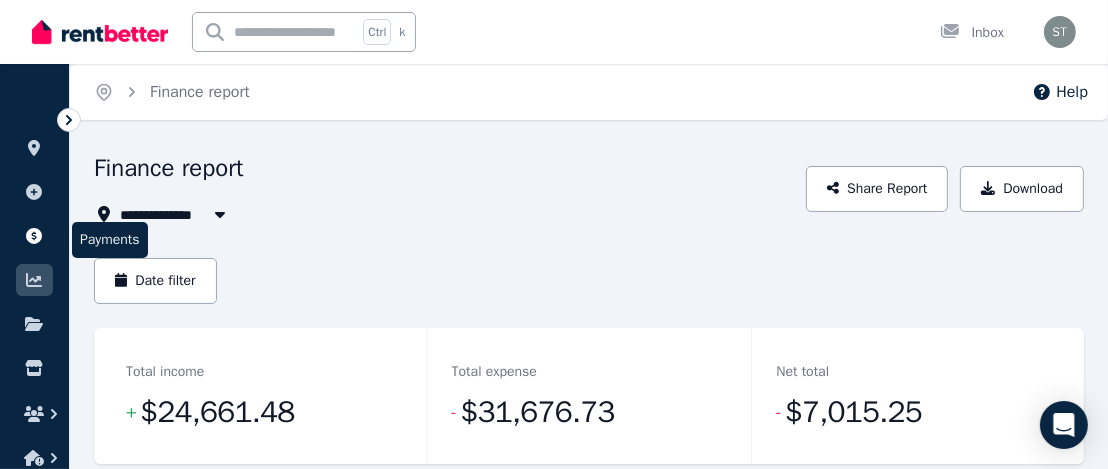 click at bounding box center (34, 236) 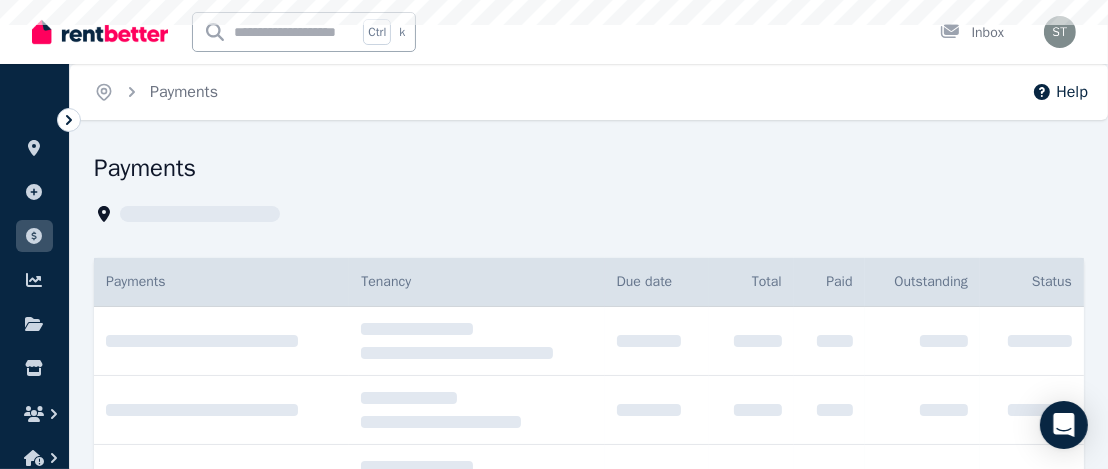 click at bounding box center [34, 236] 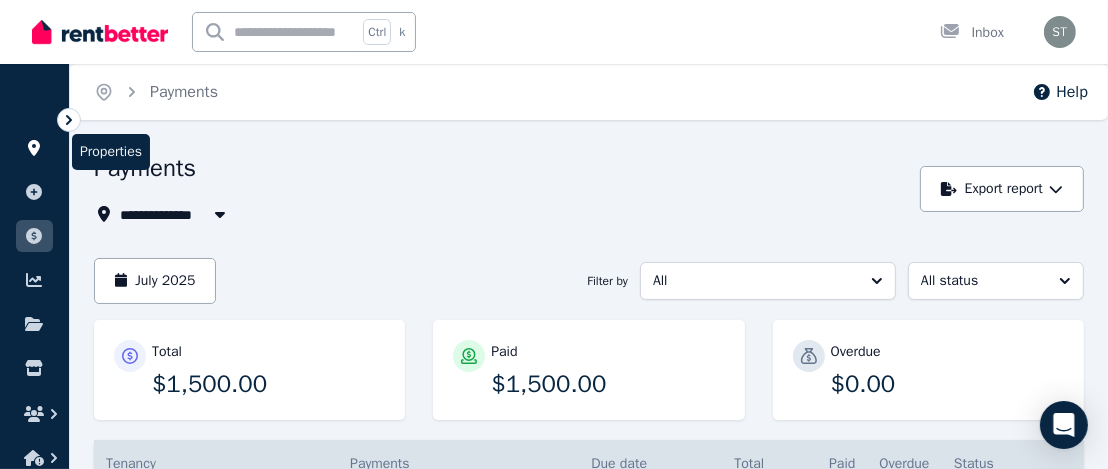 click at bounding box center [34, 148] 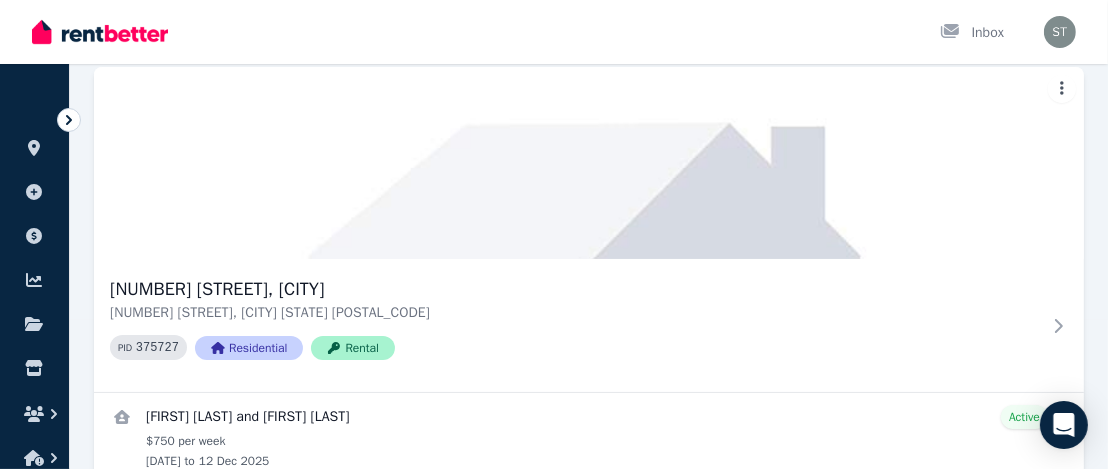 scroll, scrollTop: 196, scrollLeft: 0, axis: vertical 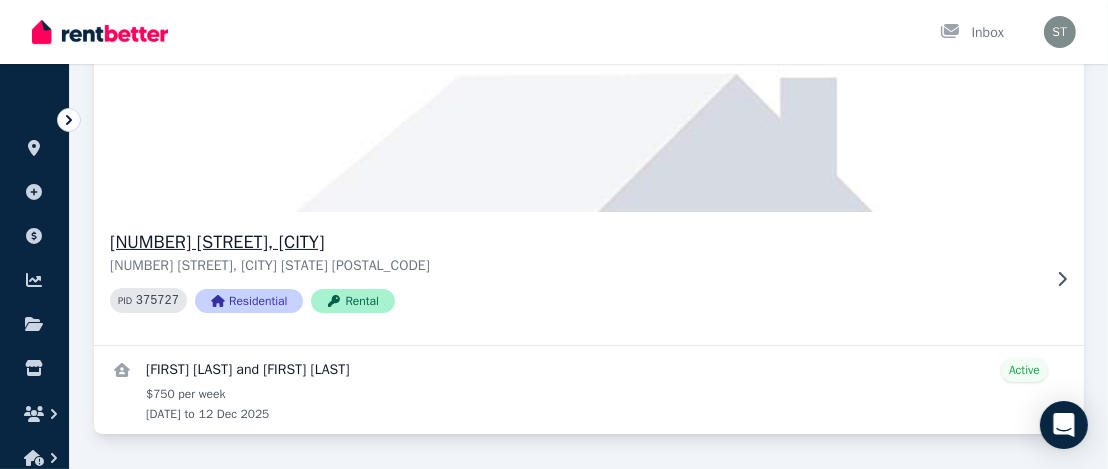 click on "[NUMBER] [STREET], [CITY]" at bounding box center [575, 242] 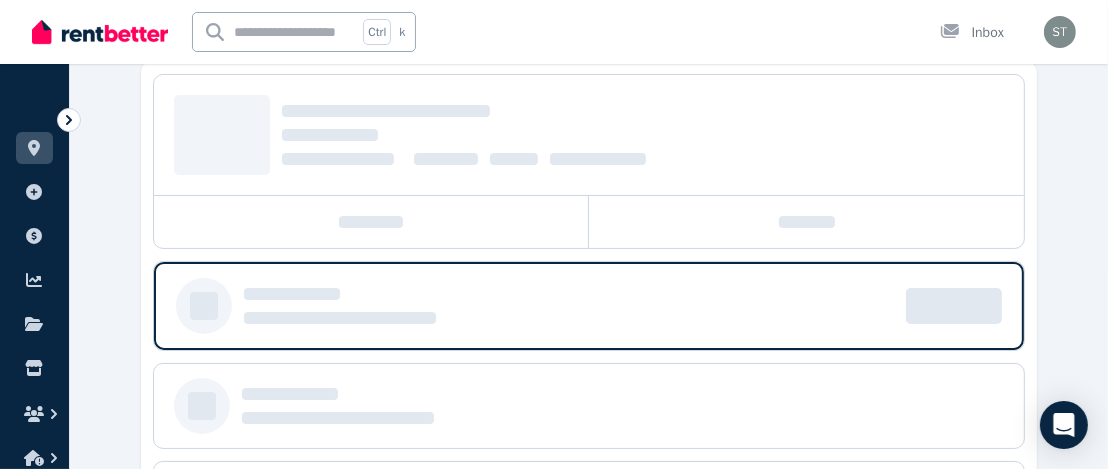 scroll, scrollTop: 0, scrollLeft: 0, axis: both 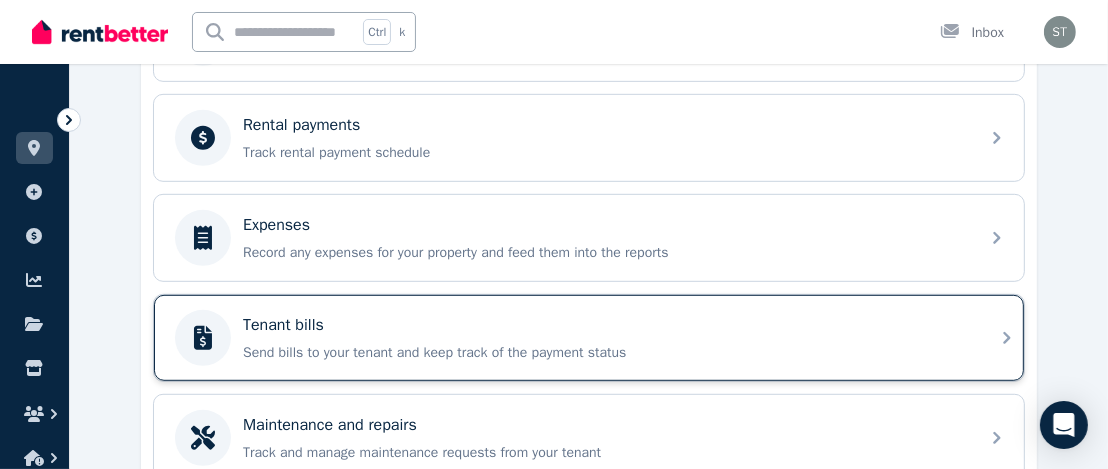 click on "Send bills to your tenant and keep track of the payment status" at bounding box center [605, 353] 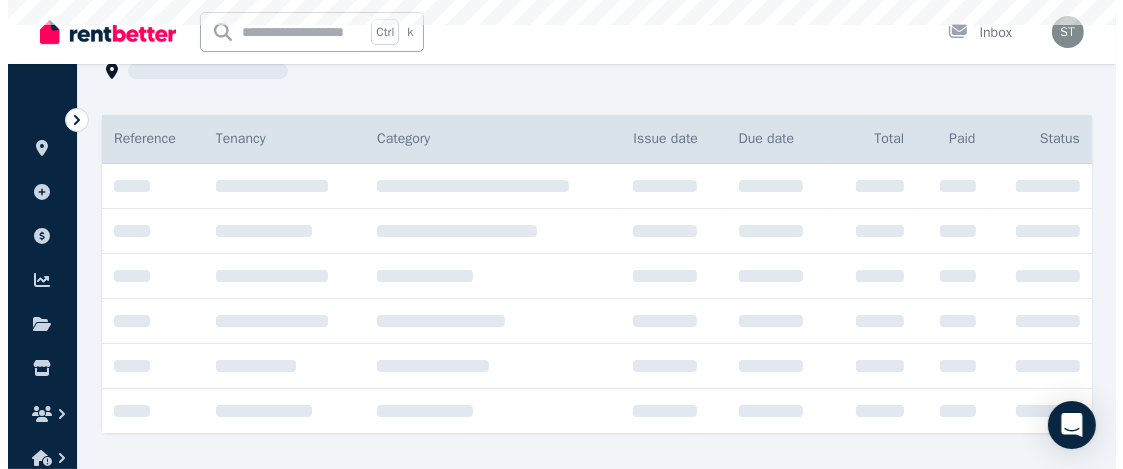 scroll, scrollTop: 0, scrollLeft: 0, axis: both 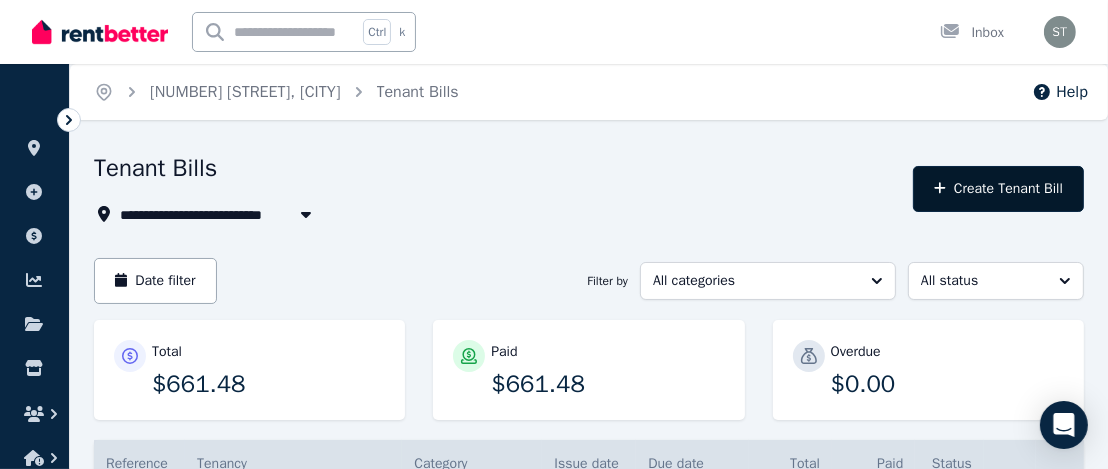 click on "Create Tenant Bill" at bounding box center [998, 189] 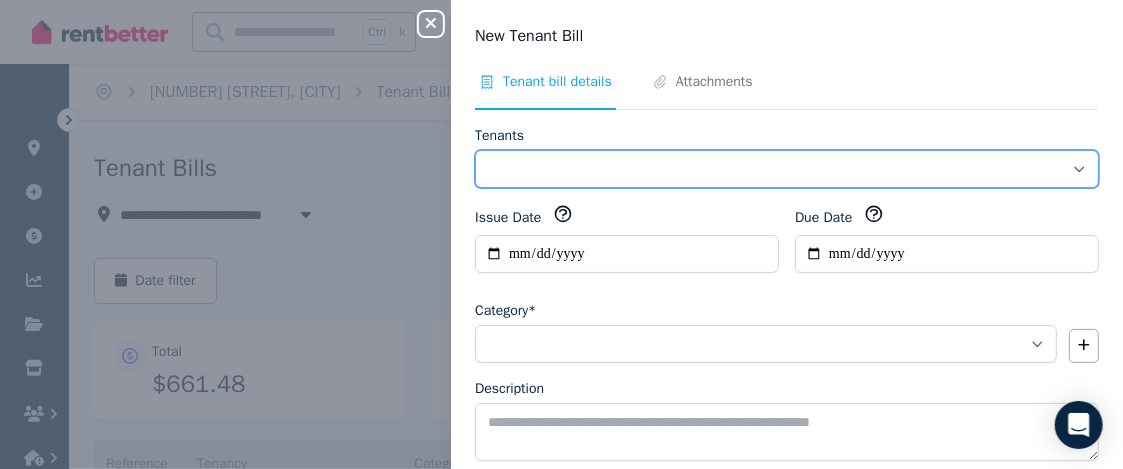 click on "**********" at bounding box center [787, 169] 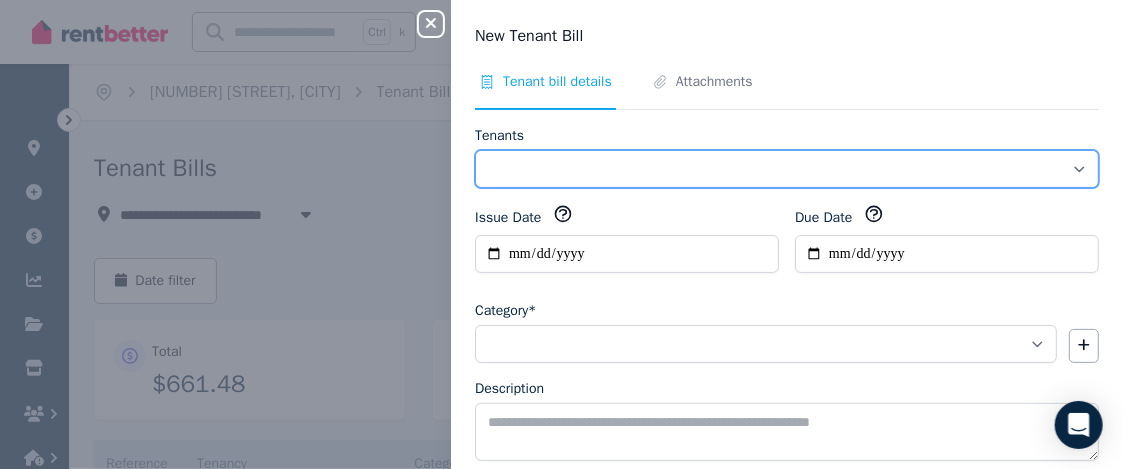 select on "**********" 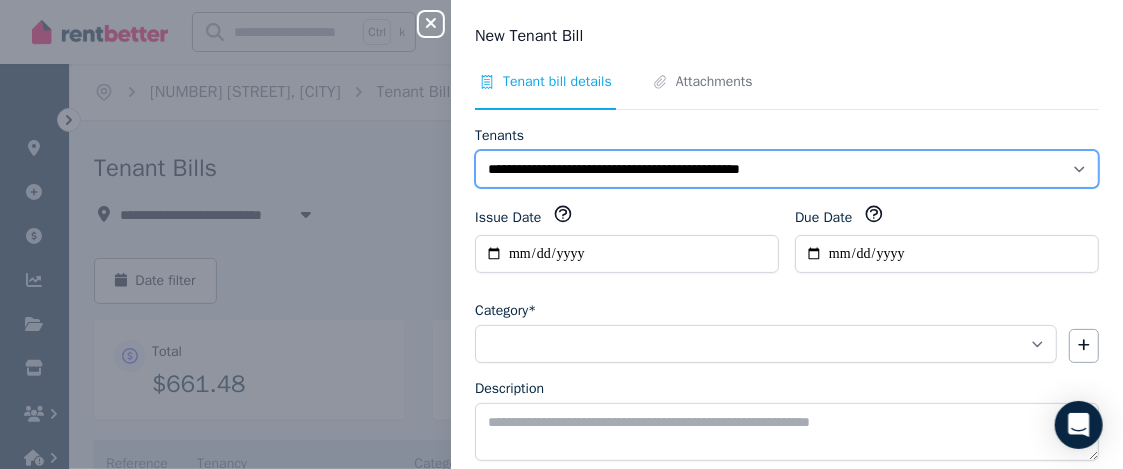 click on "**********" at bounding box center (787, 169) 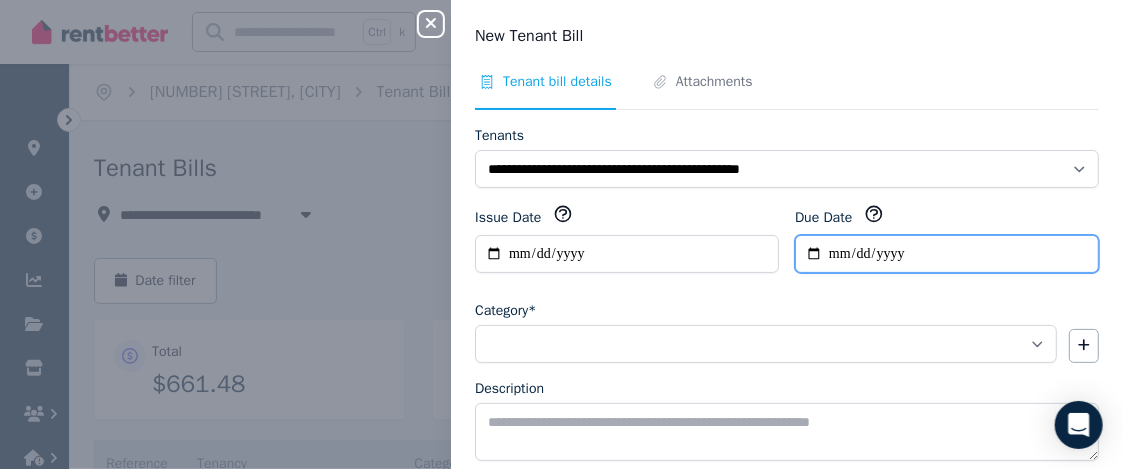 click on "Due Date" at bounding box center [947, 254] 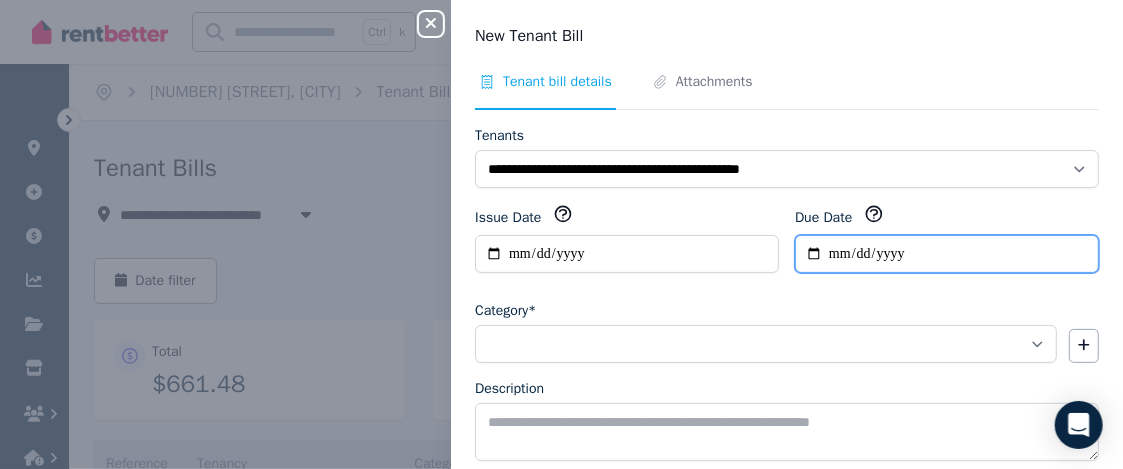 type on "**********" 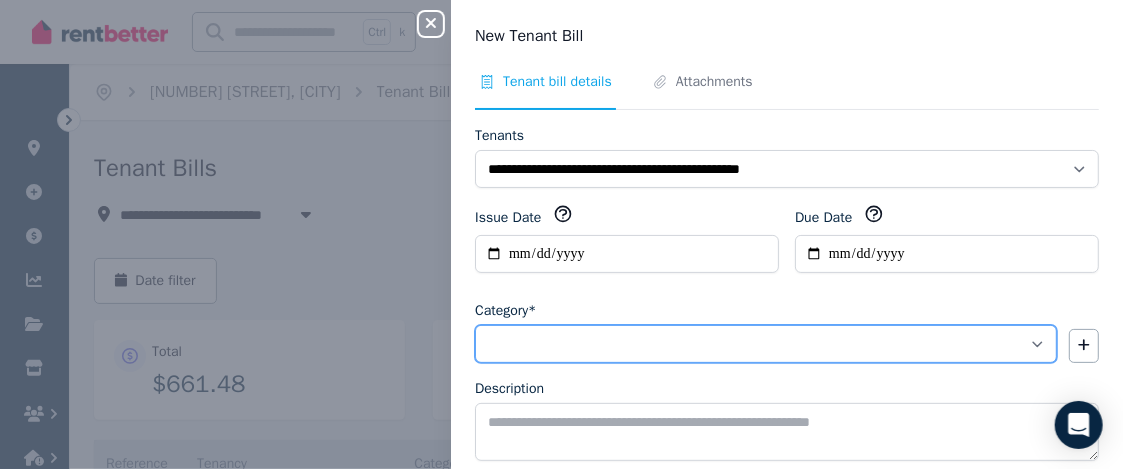 select on "**********" 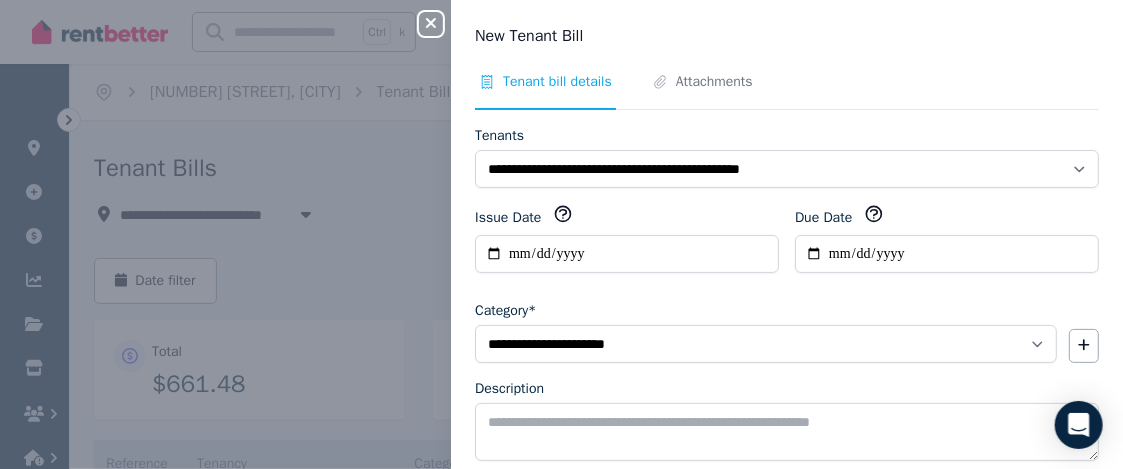 type 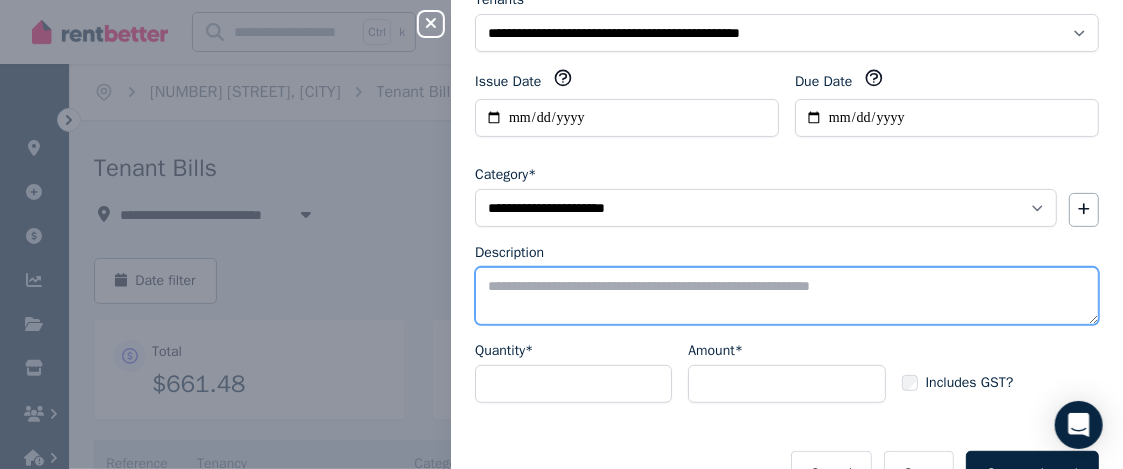 scroll, scrollTop: 135, scrollLeft: 0, axis: vertical 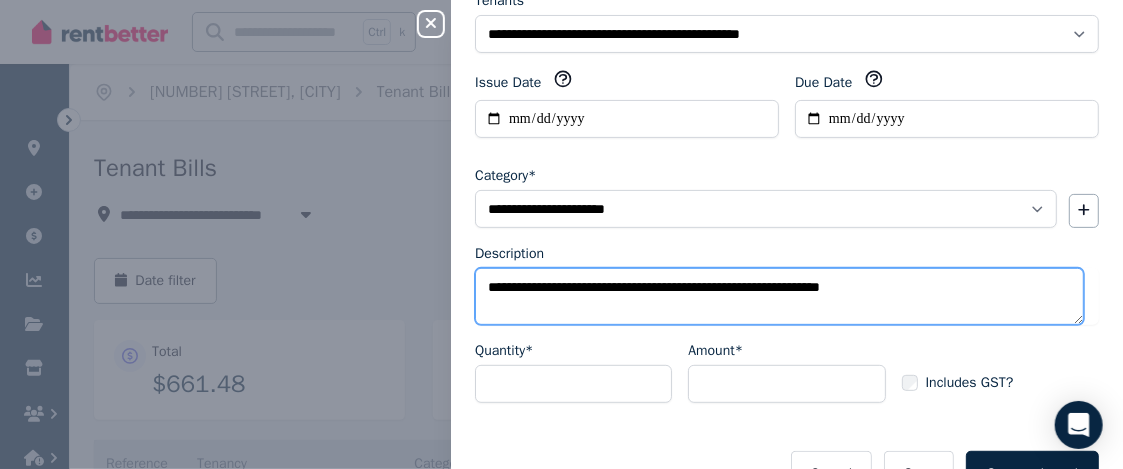 type on "**********" 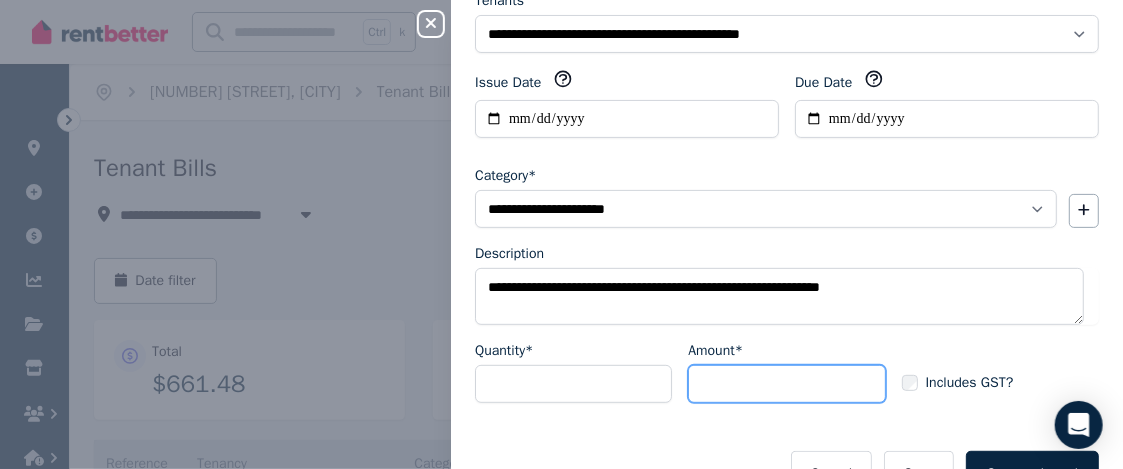 type on "*****" 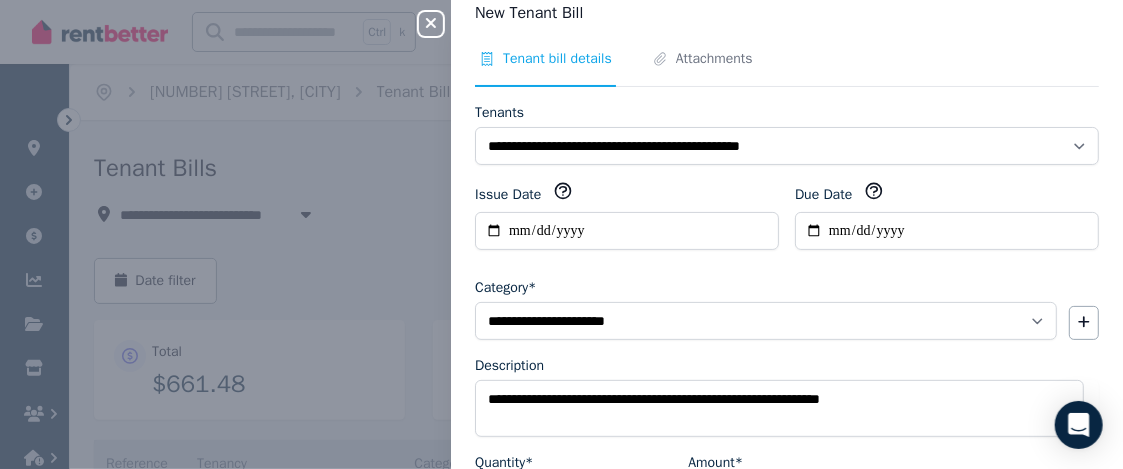scroll, scrollTop: 0, scrollLeft: 0, axis: both 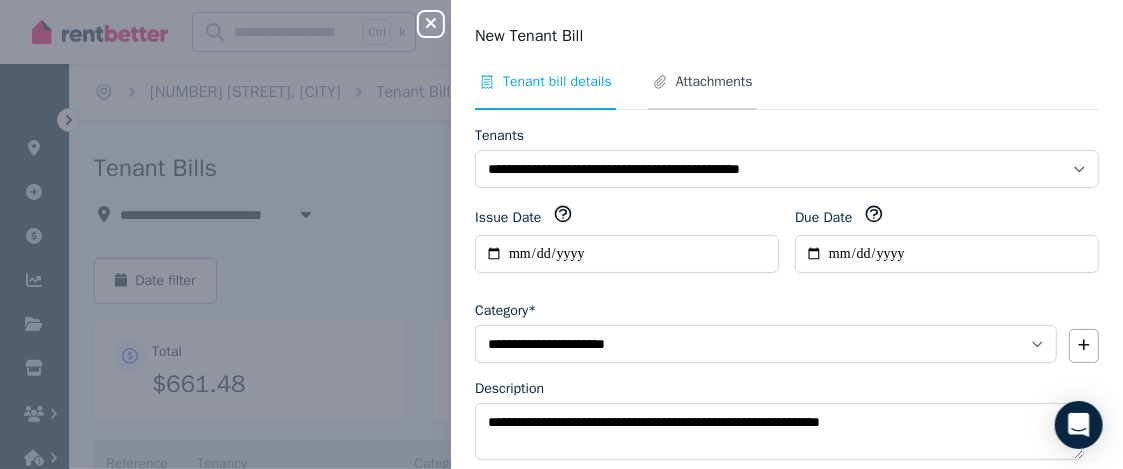 click on "Attachments" at bounding box center [714, 82] 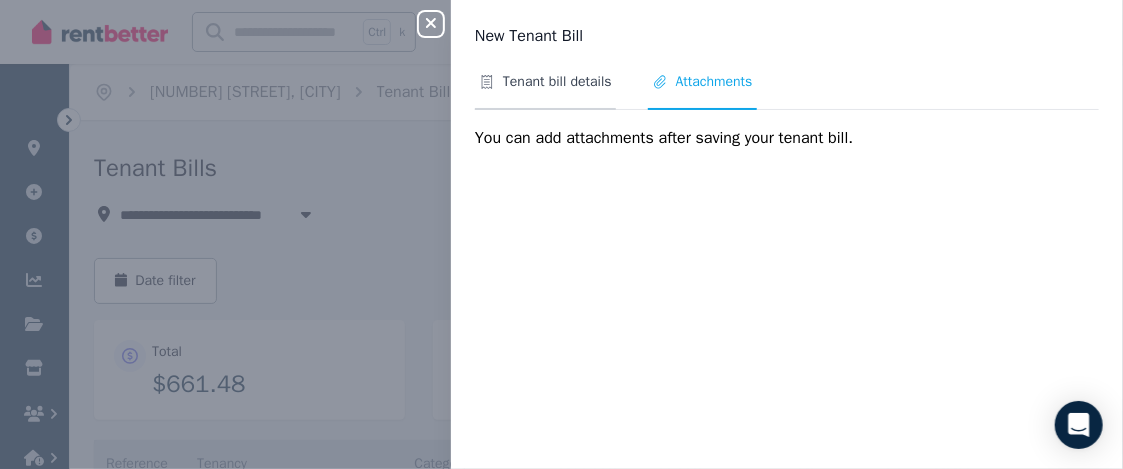 click on "Tenant bill details" at bounding box center (557, 82) 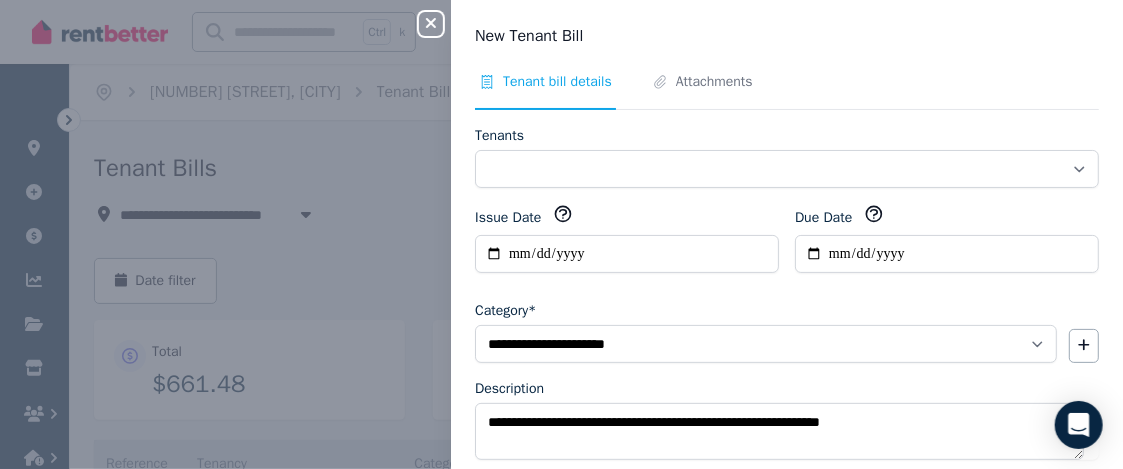 select on "**********" 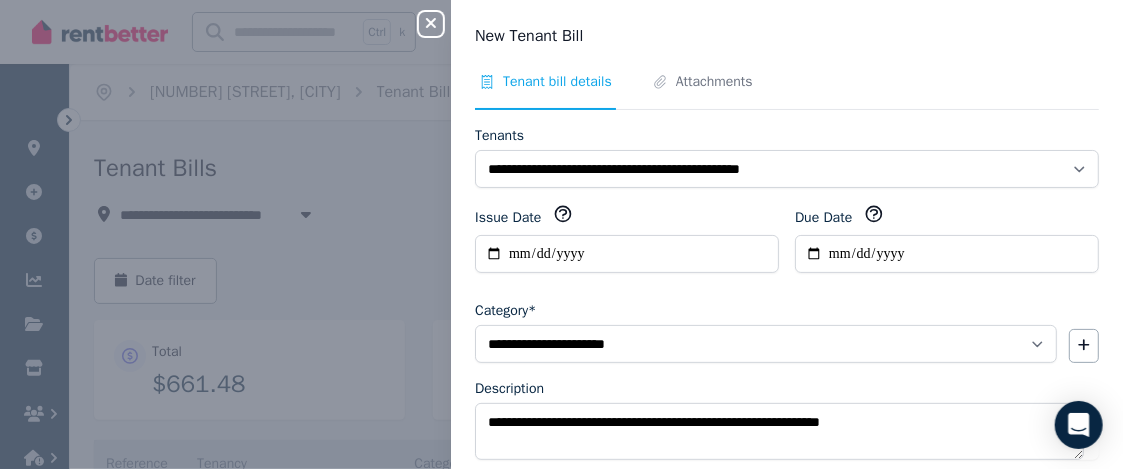 scroll, scrollTop: 212, scrollLeft: 0, axis: vertical 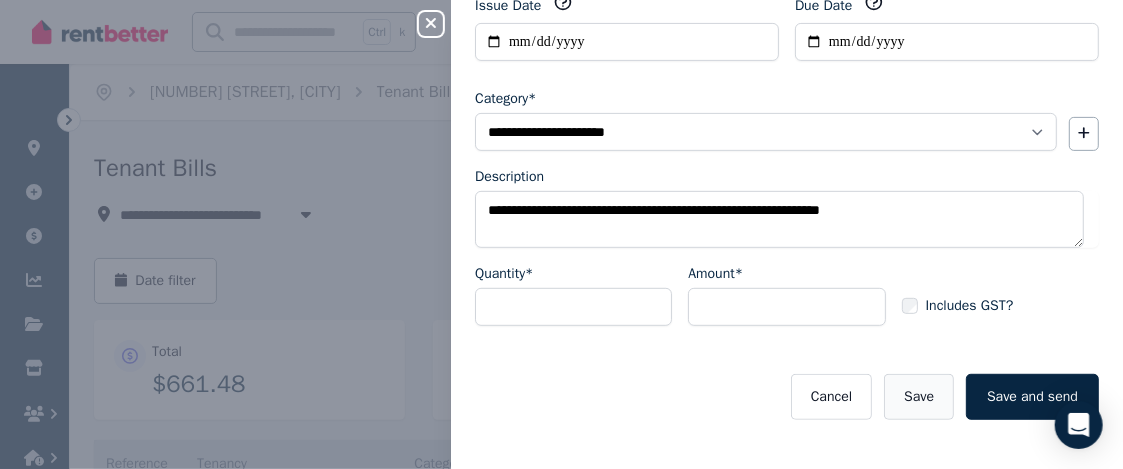 click on "Save" at bounding box center (919, 397) 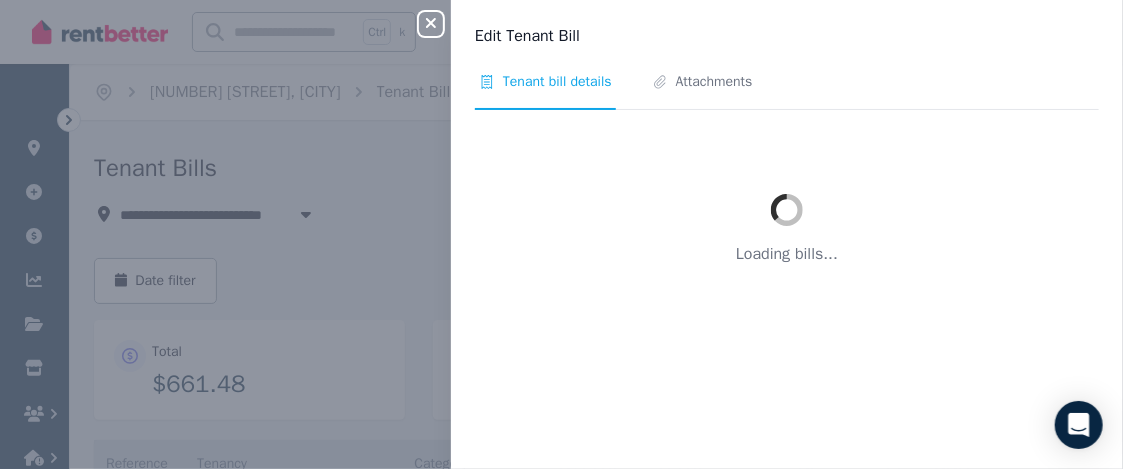 scroll, scrollTop: 0, scrollLeft: 0, axis: both 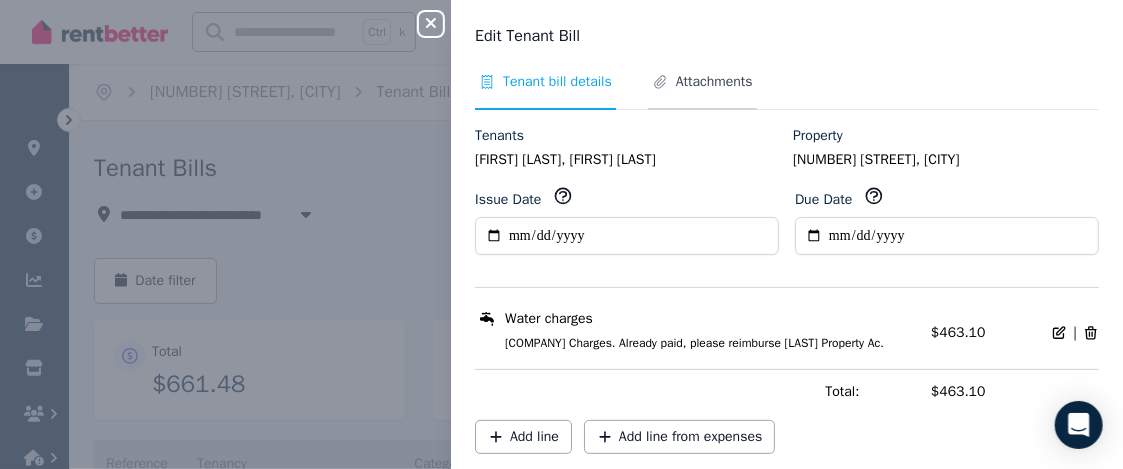 click on "Attachments" at bounding box center (714, 82) 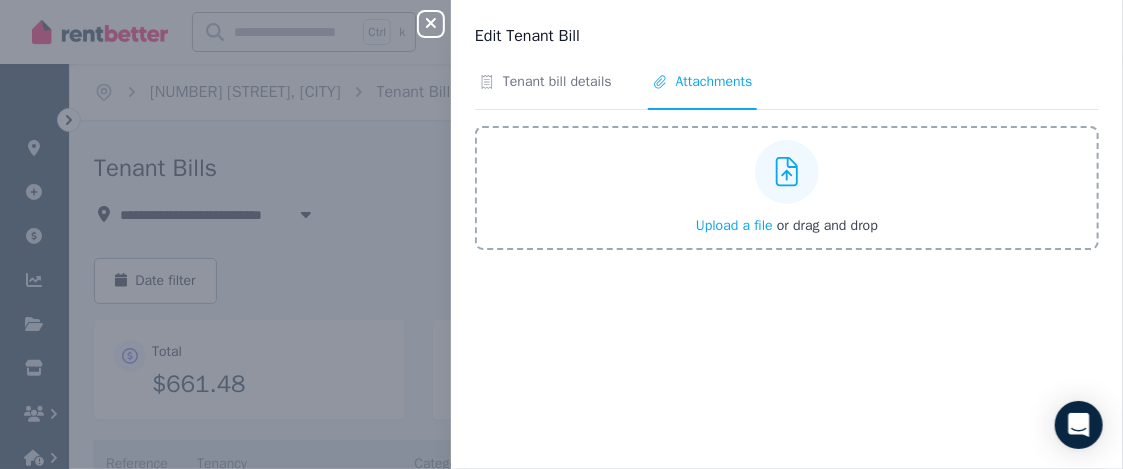 click 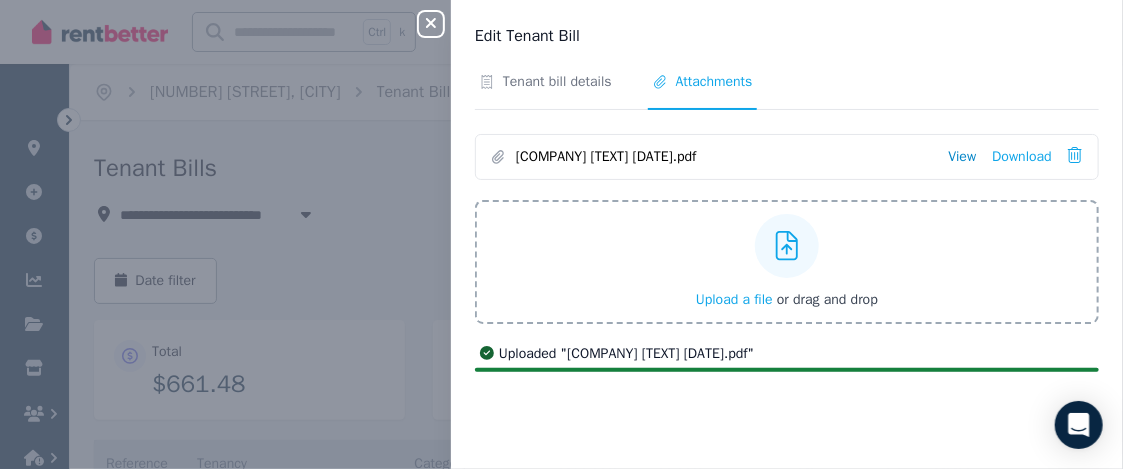 click on "View" at bounding box center [962, 157] 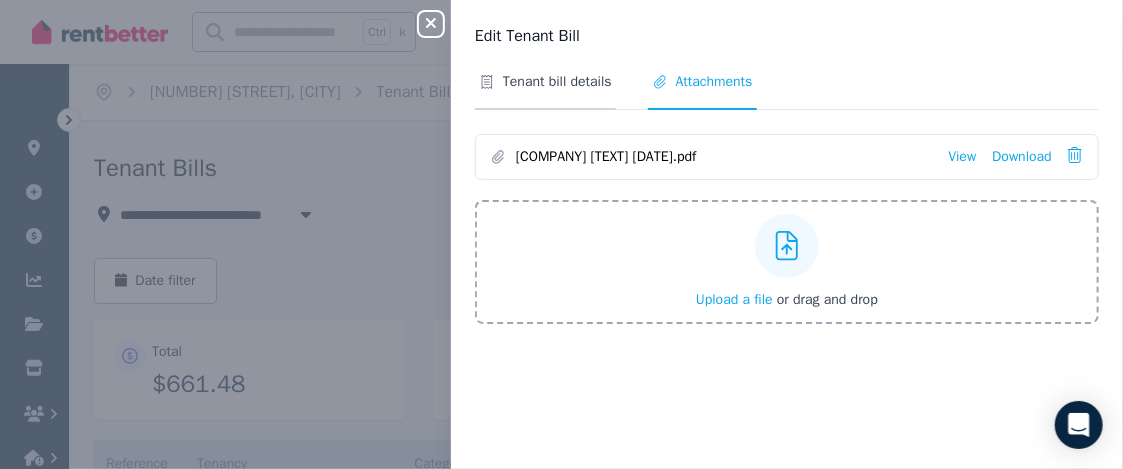 click on "Tenant bill details" at bounding box center [557, 82] 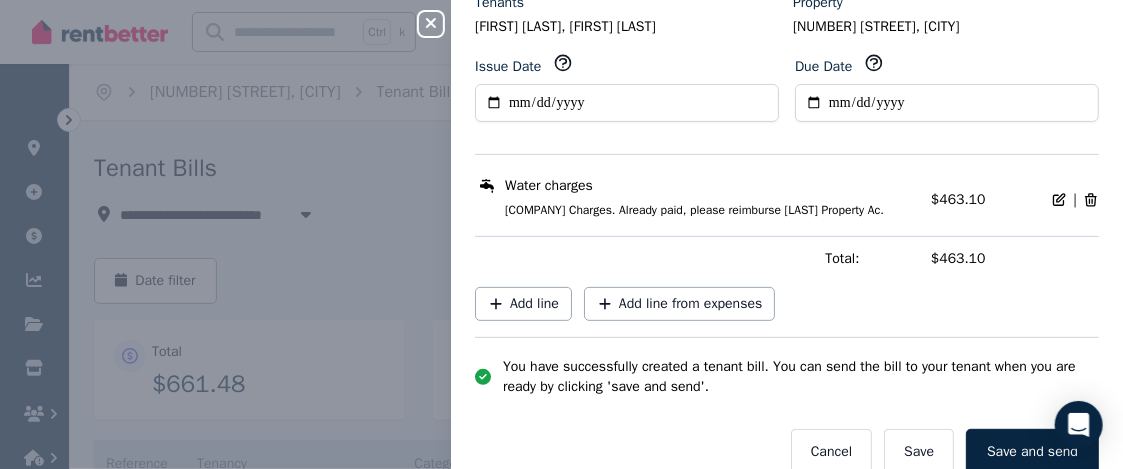 scroll, scrollTop: 177, scrollLeft: 0, axis: vertical 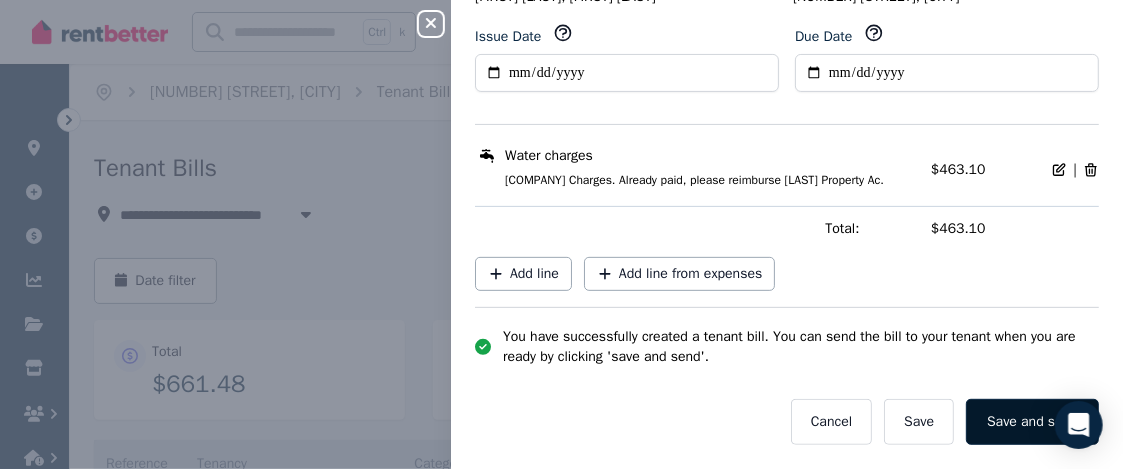 click on "Save and send" at bounding box center (1032, 422) 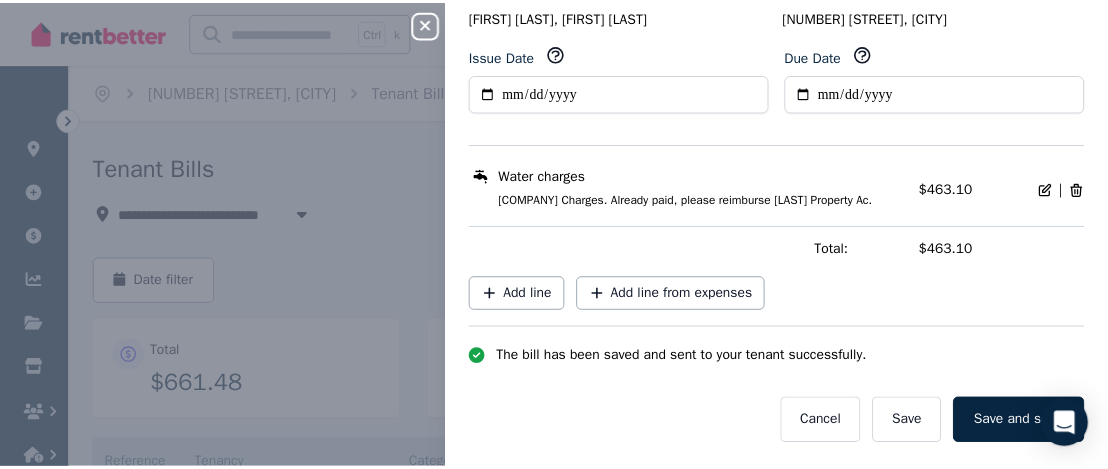 scroll, scrollTop: 157, scrollLeft: 0, axis: vertical 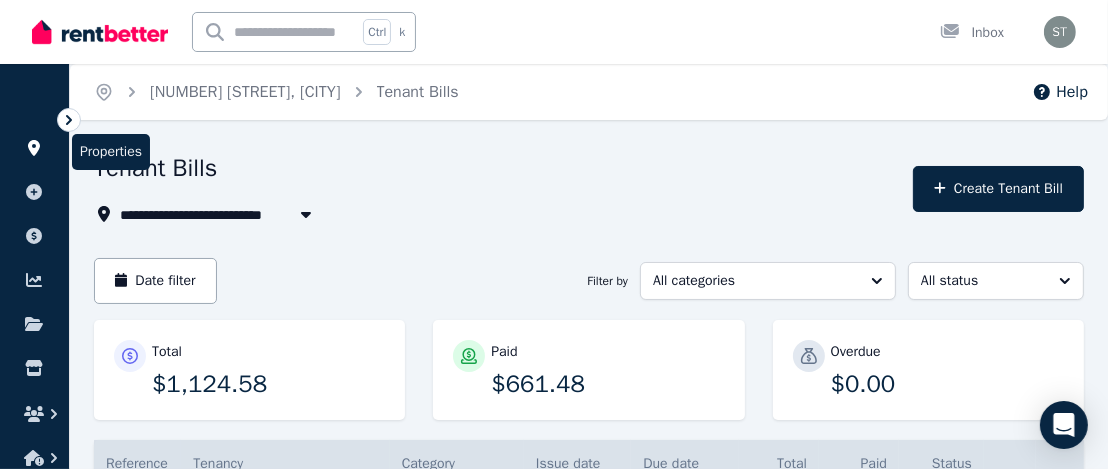 click 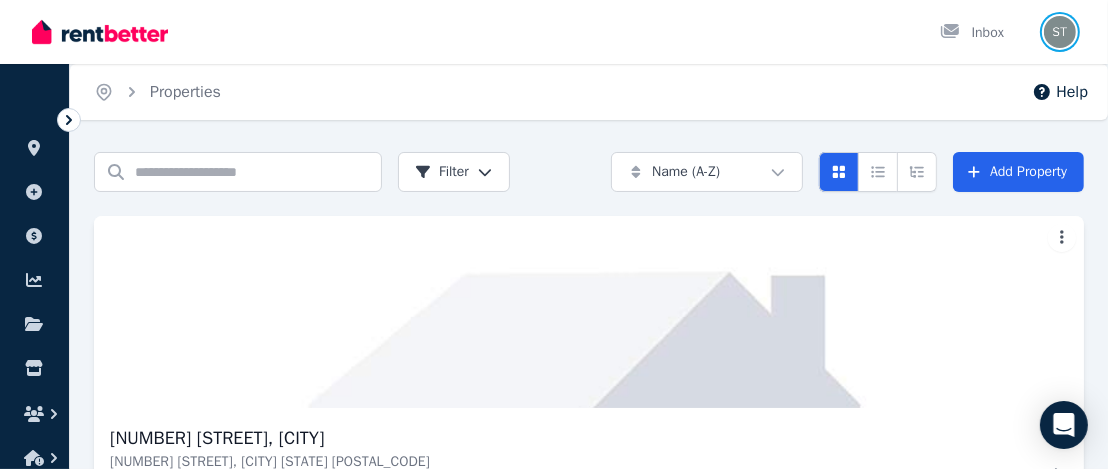 click at bounding box center (1060, 32) 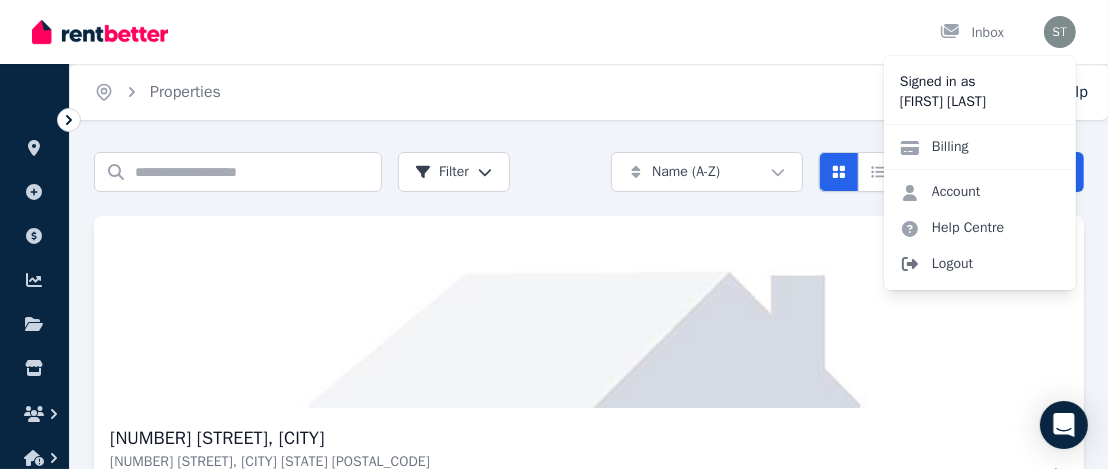 click on "Logout" at bounding box center (980, 264) 